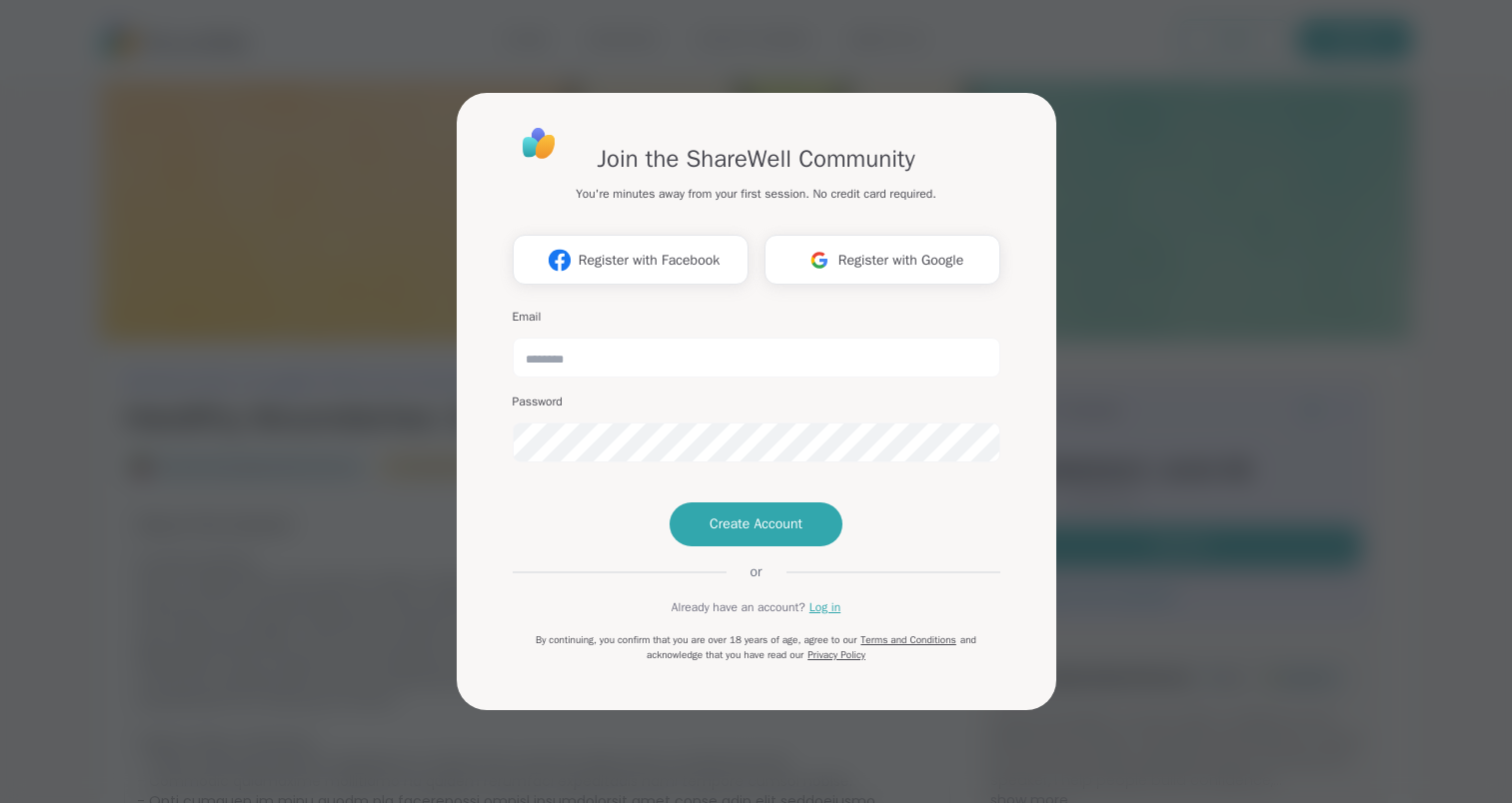 scroll, scrollTop: 0, scrollLeft: 0, axis: both 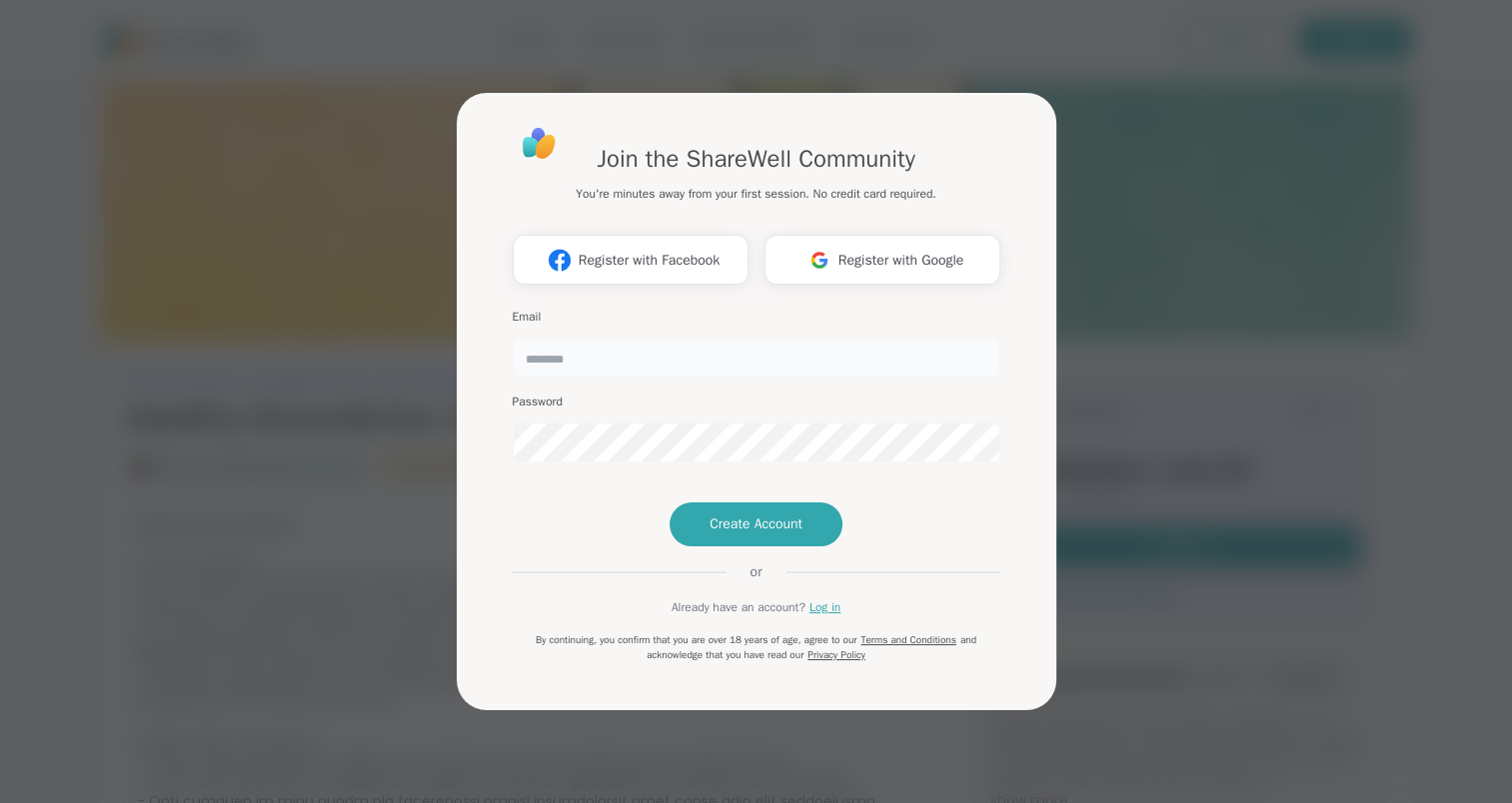 click at bounding box center [756, 358] 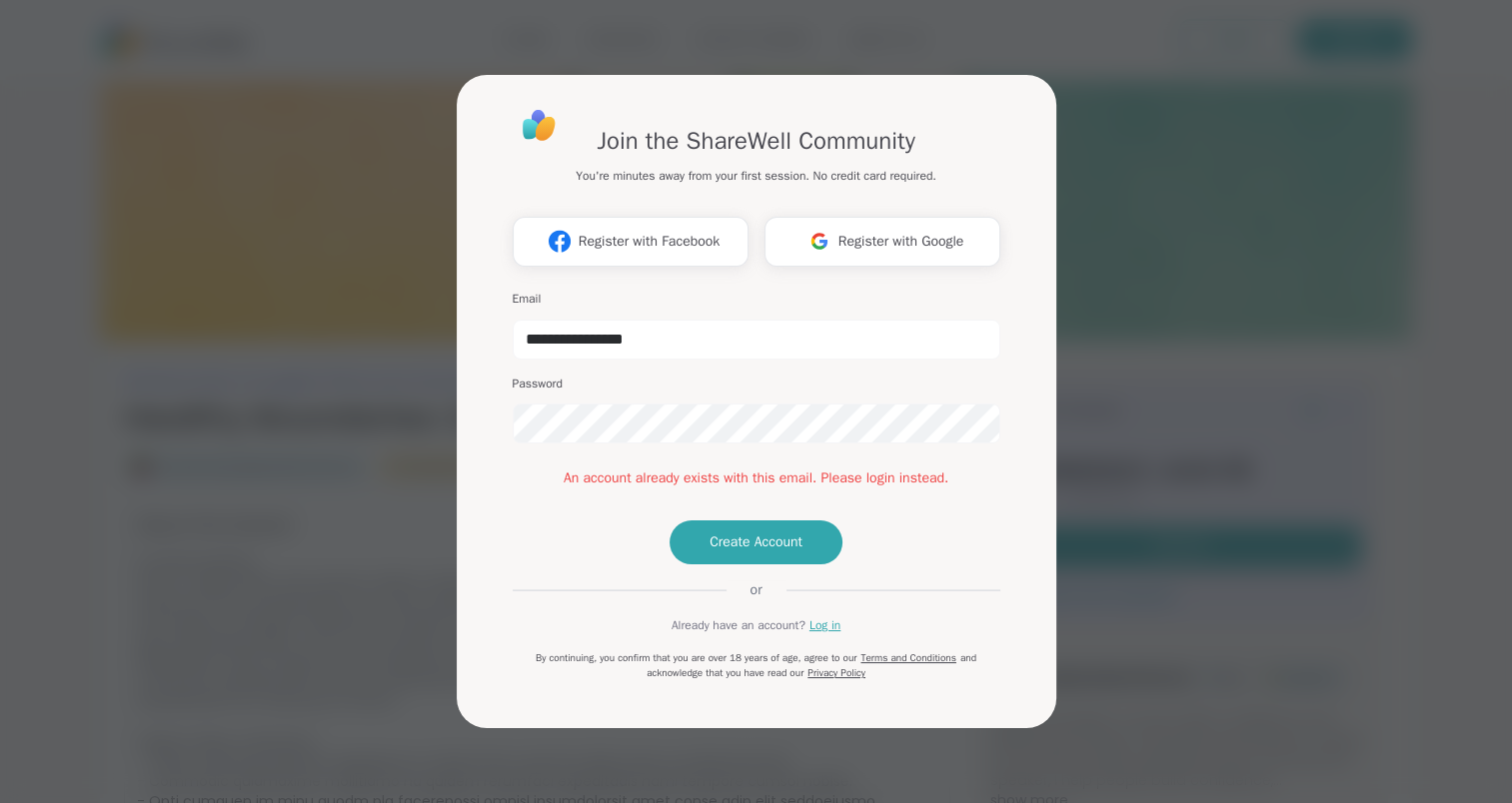 click on "**********" at bounding box center [756, 394] 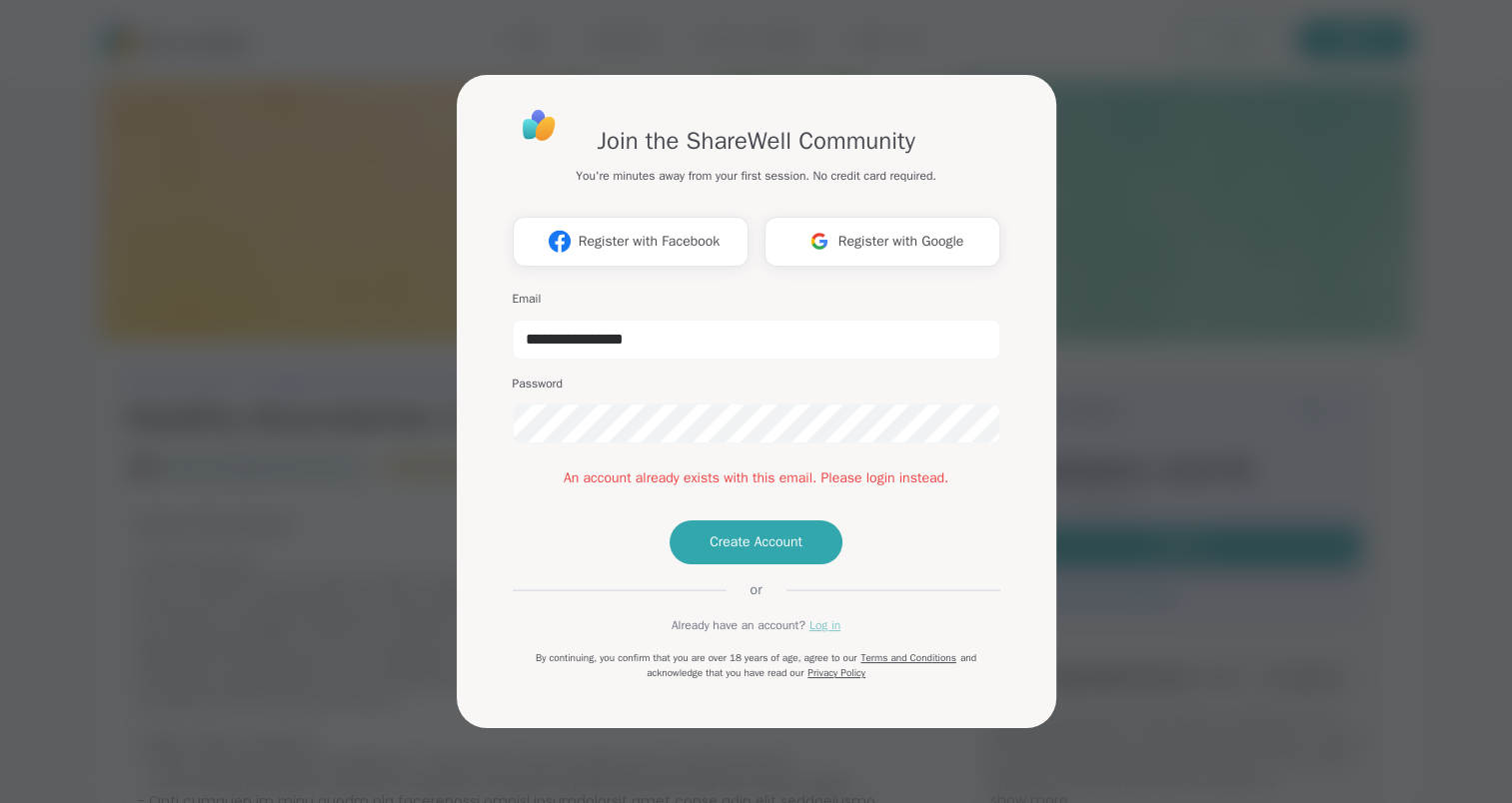 click on "Log in" at bounding box center [824, 625] 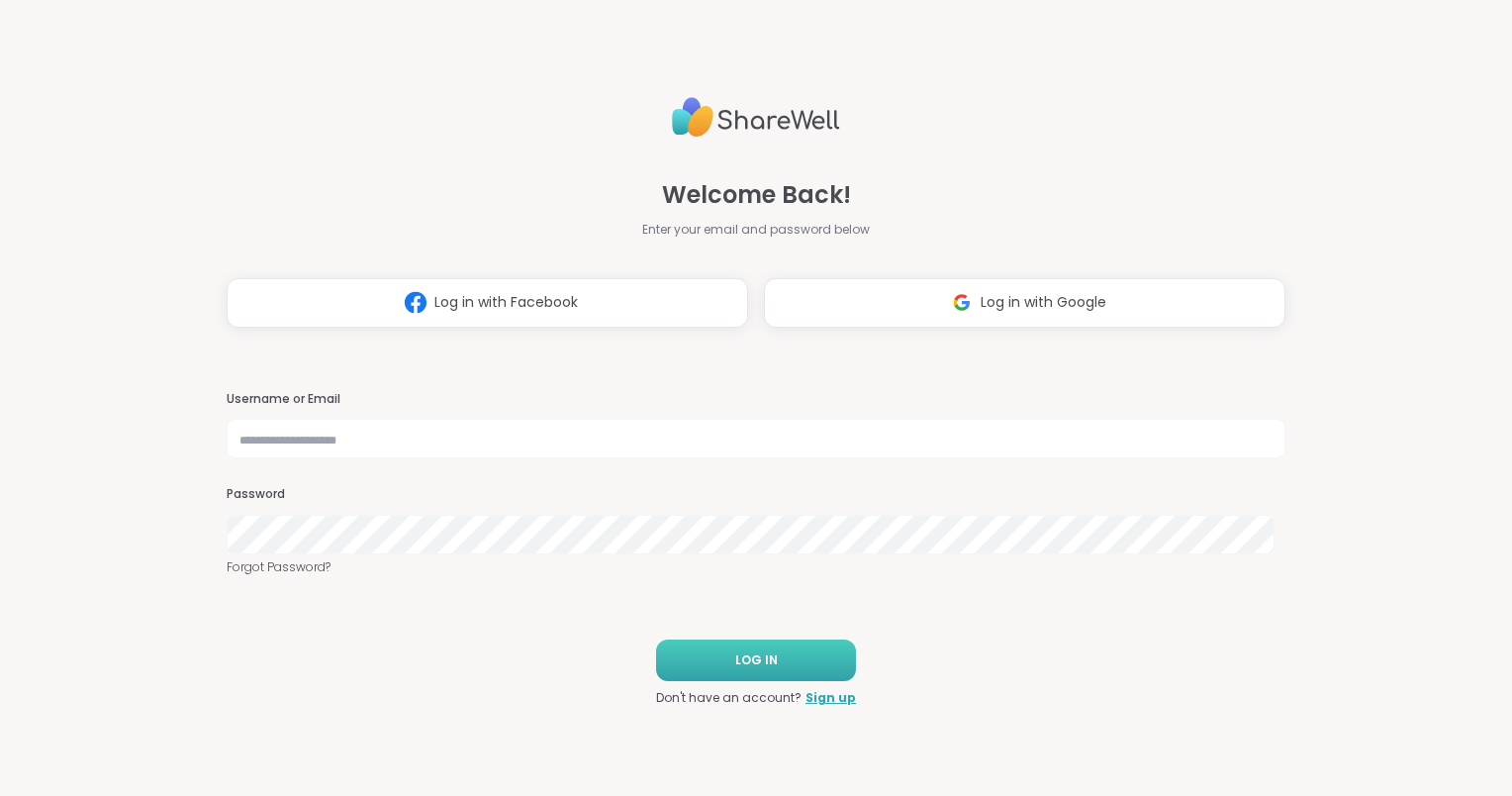 click on "LOG IN" at bounding box center (756, 660) 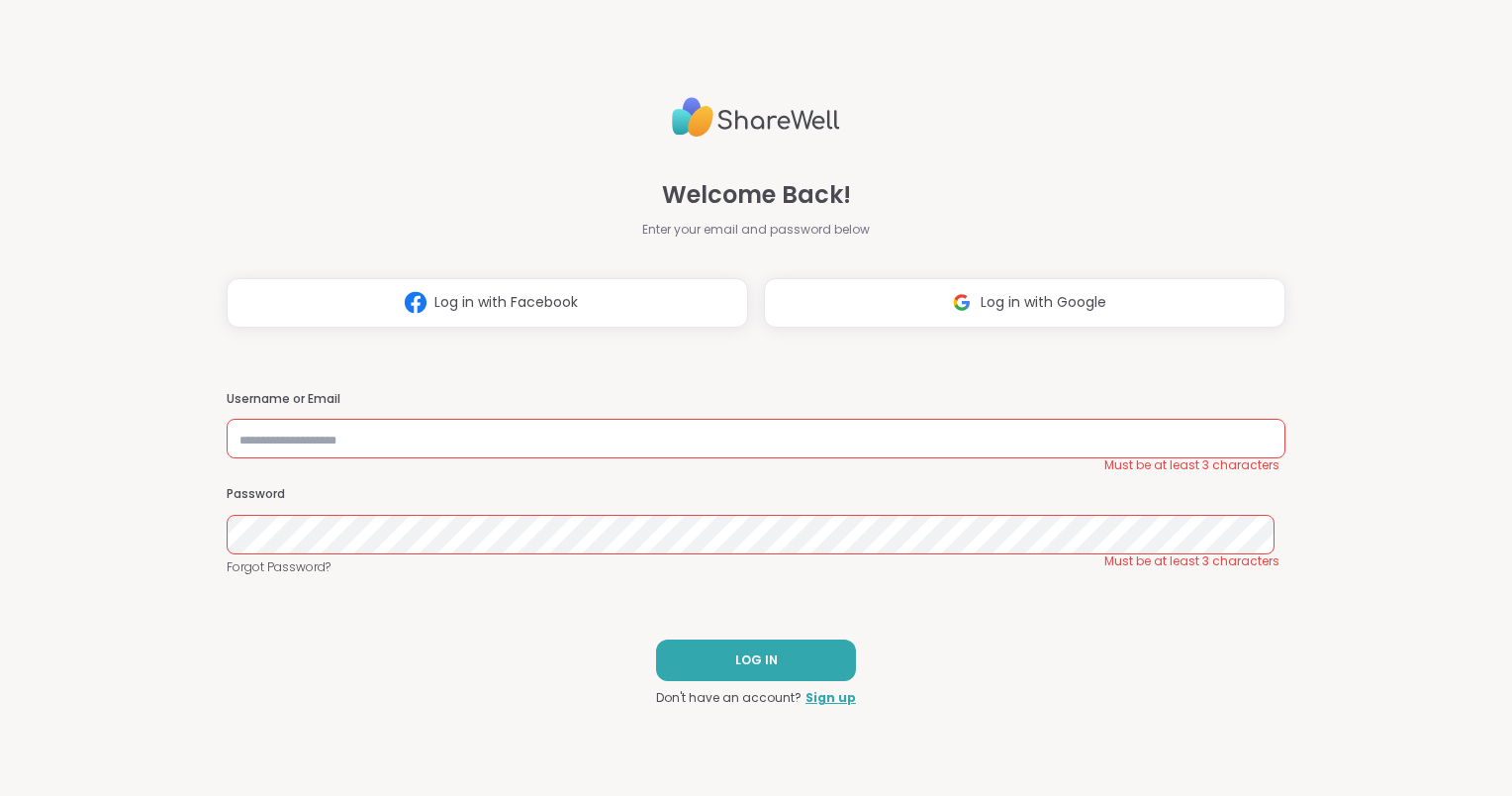 click on "Username or Email   Must be at least 3 characters Password   Must be at least 3 characters Forgot Password?" at bounding box center (756, 484) 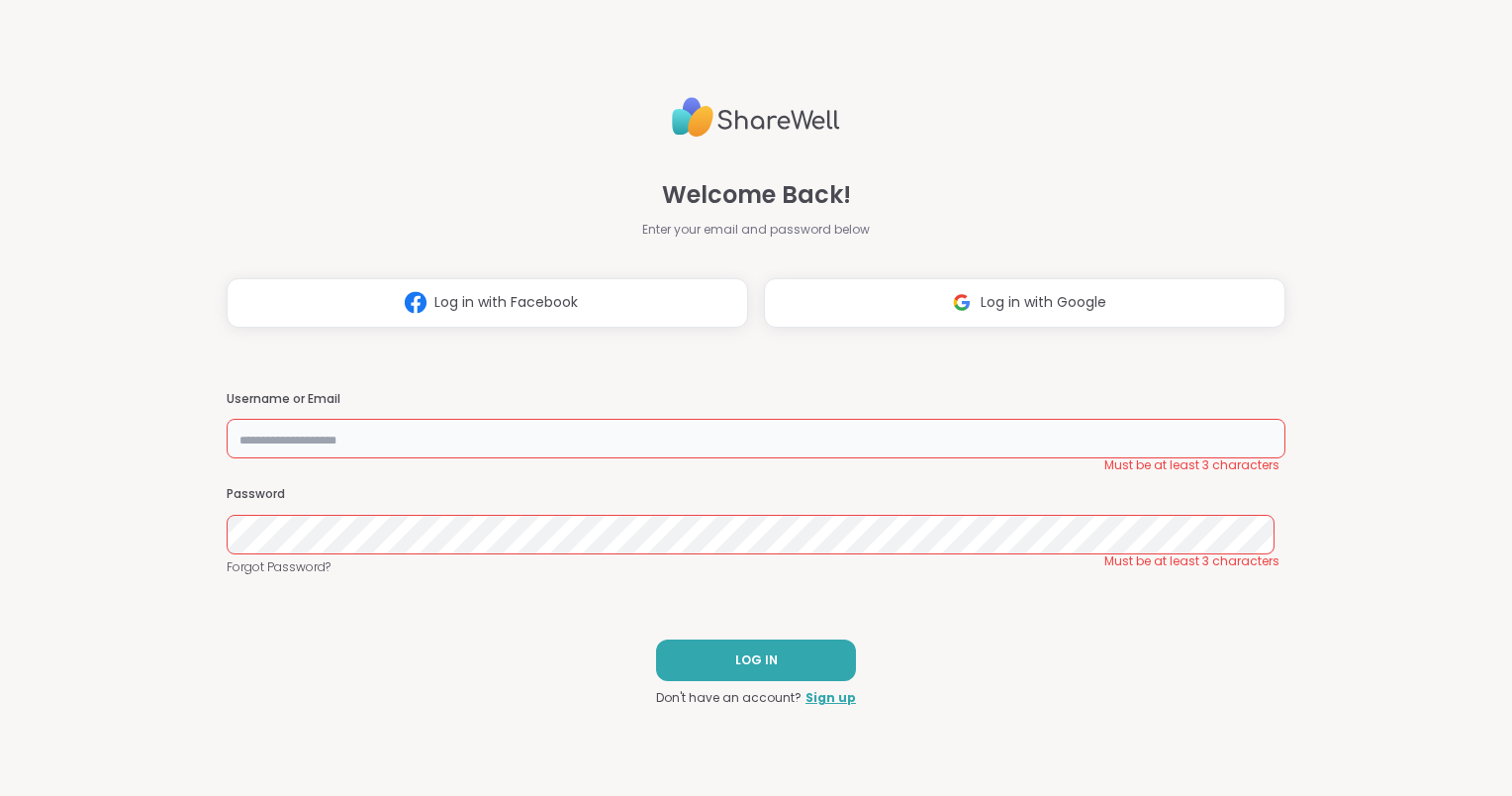 click at bounding box center [756, 439] 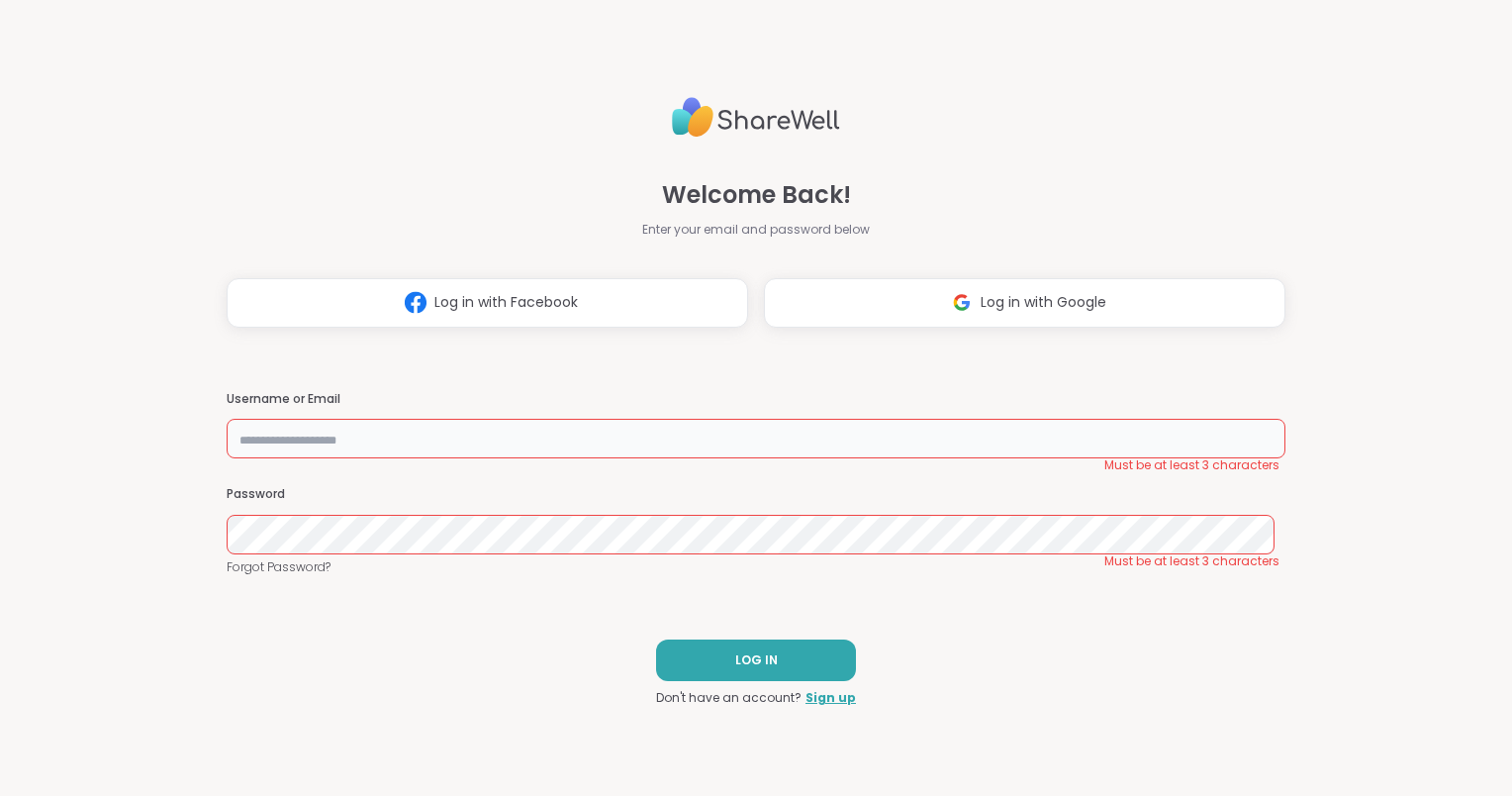 type on "**********" 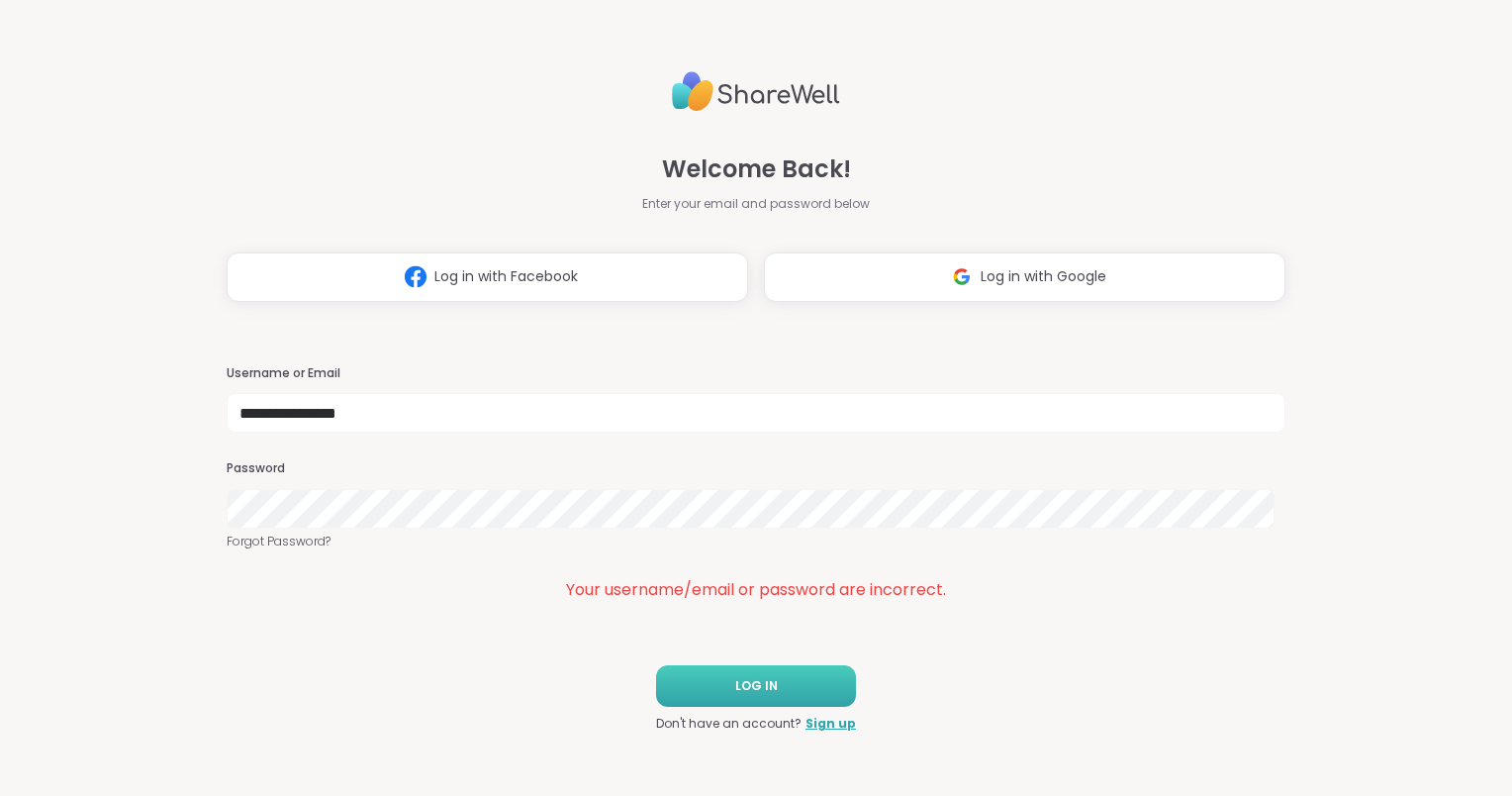click on "LOG IN" at bounding box center (756, 686) 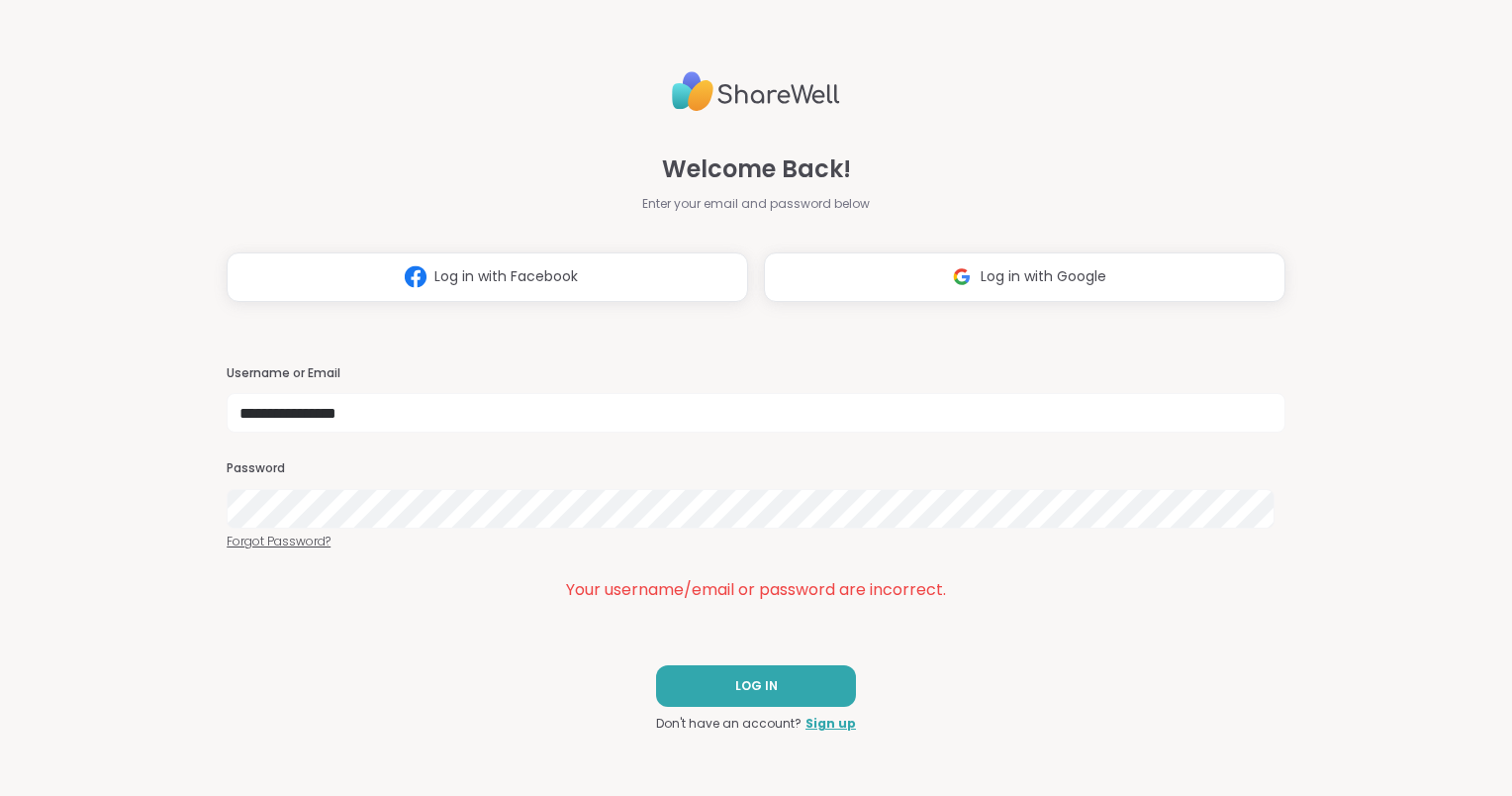 click on "Forgot Password?" at bounding box center [756, 542] 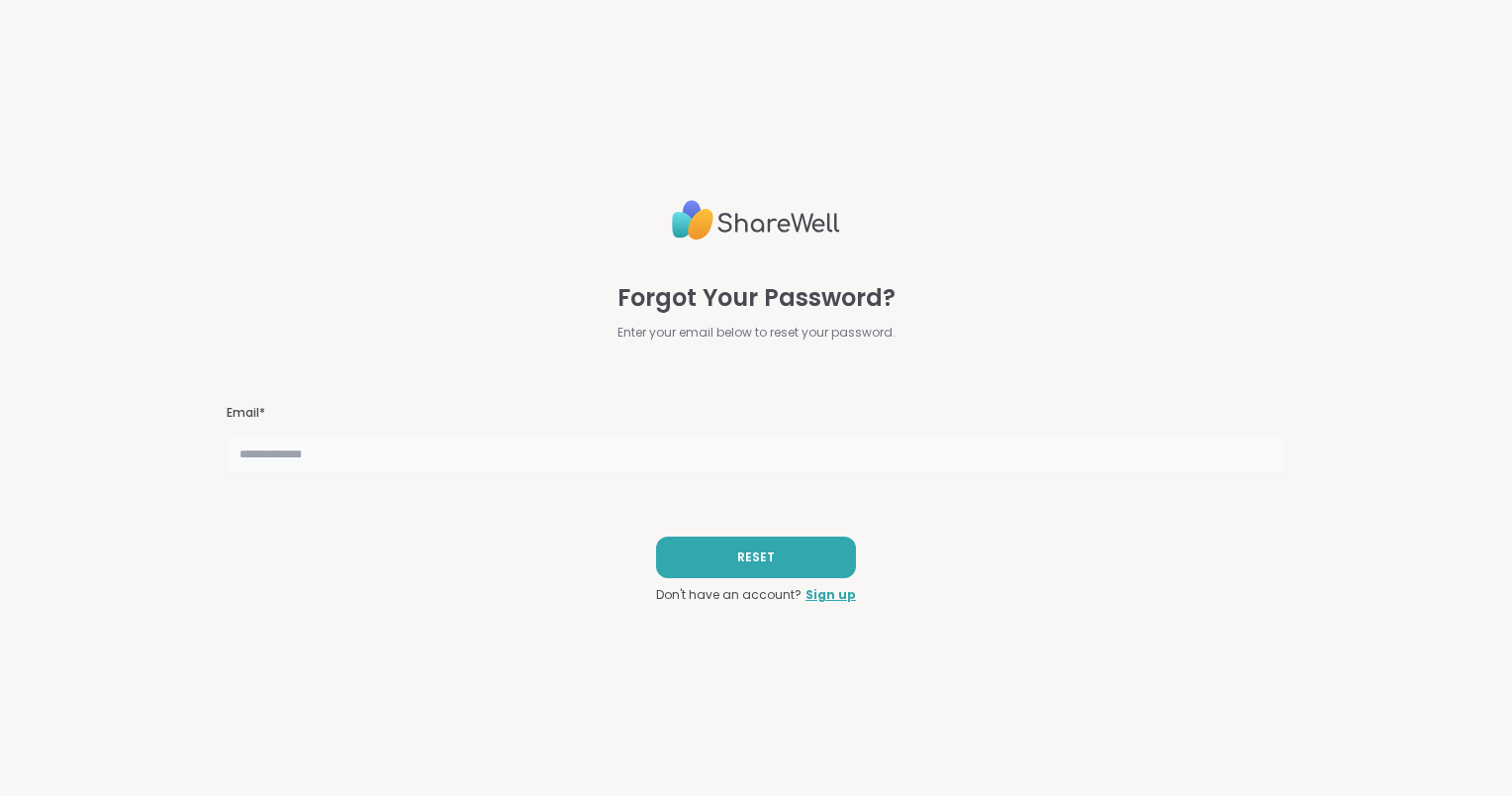 click at bounding box center (756, 453) 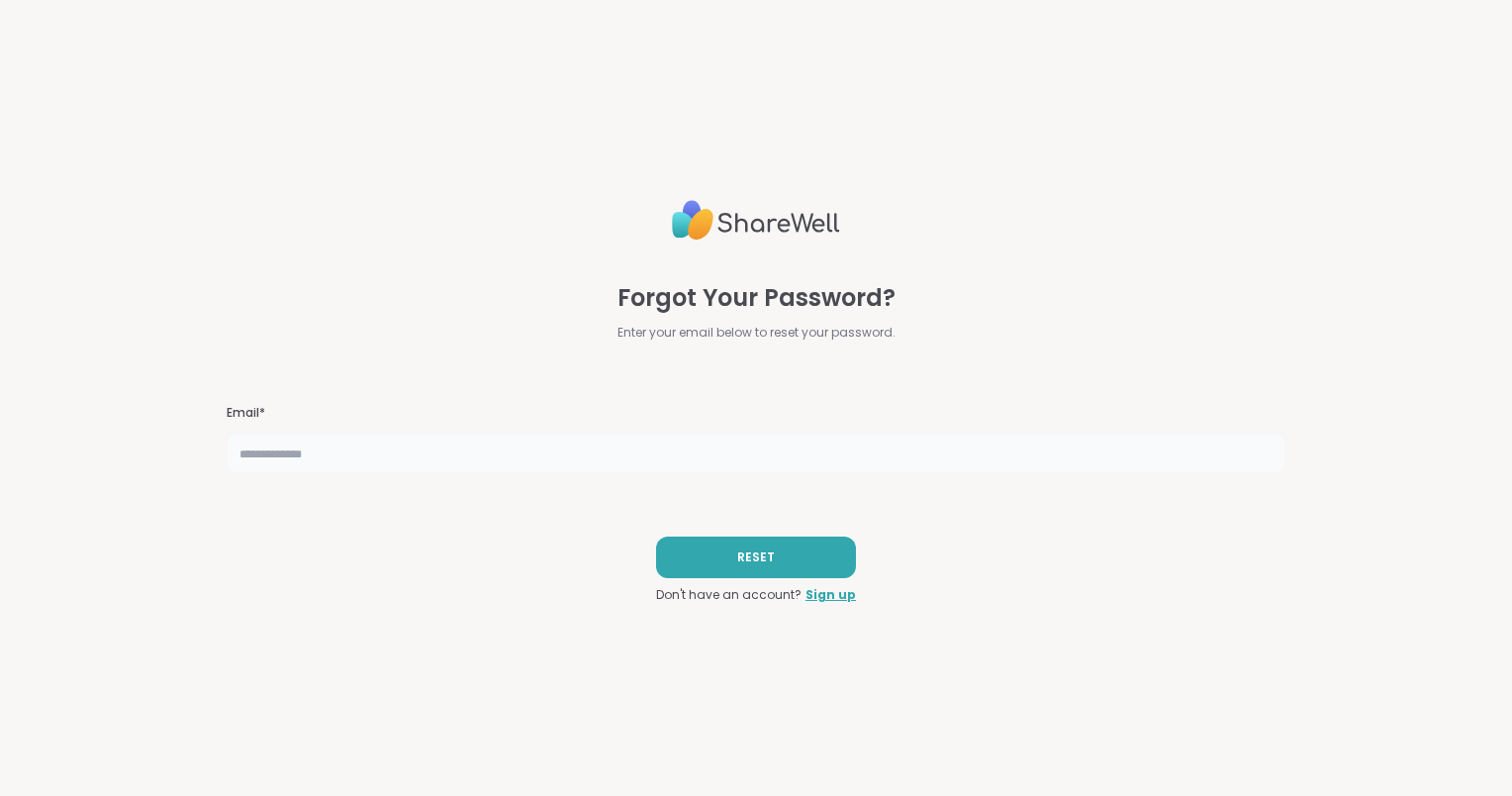 type on "**********" 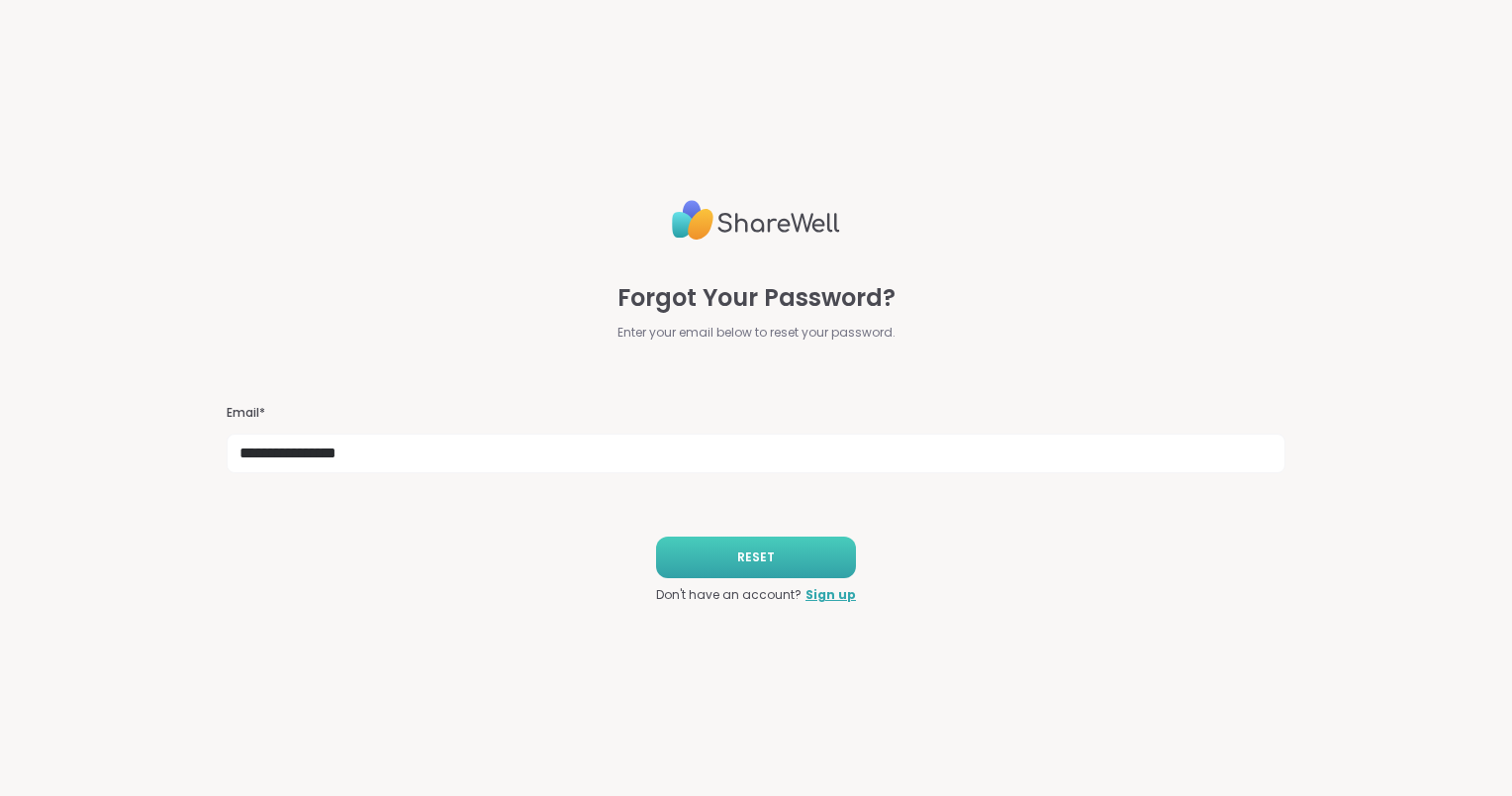 click on "RESET" at bounding box center (756, 557) 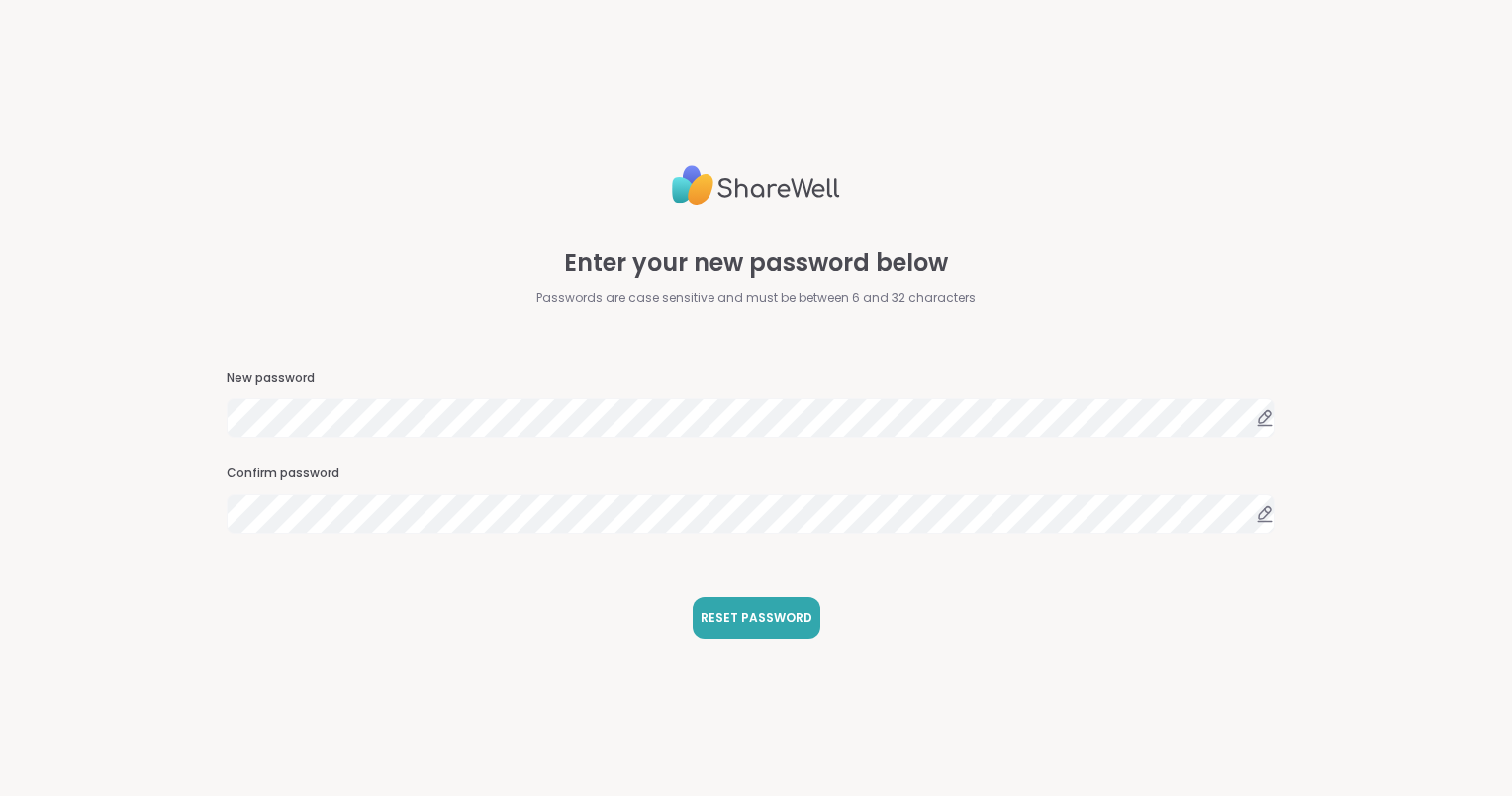 scroll, scrollTop: 0, scrollLeft: 0, axis: both 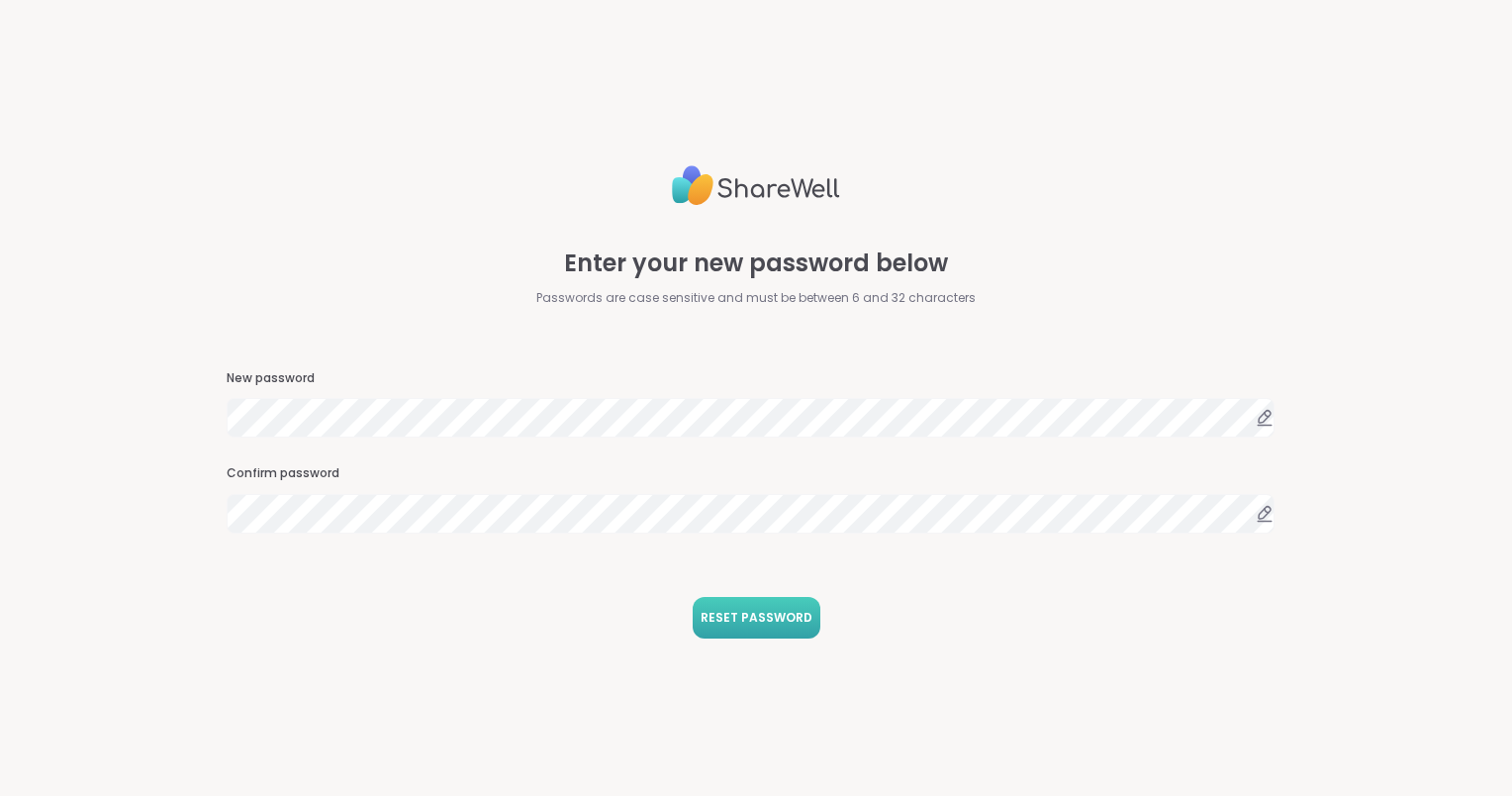 click on "RESET PASSWORD" at bounding box center (756, 618) 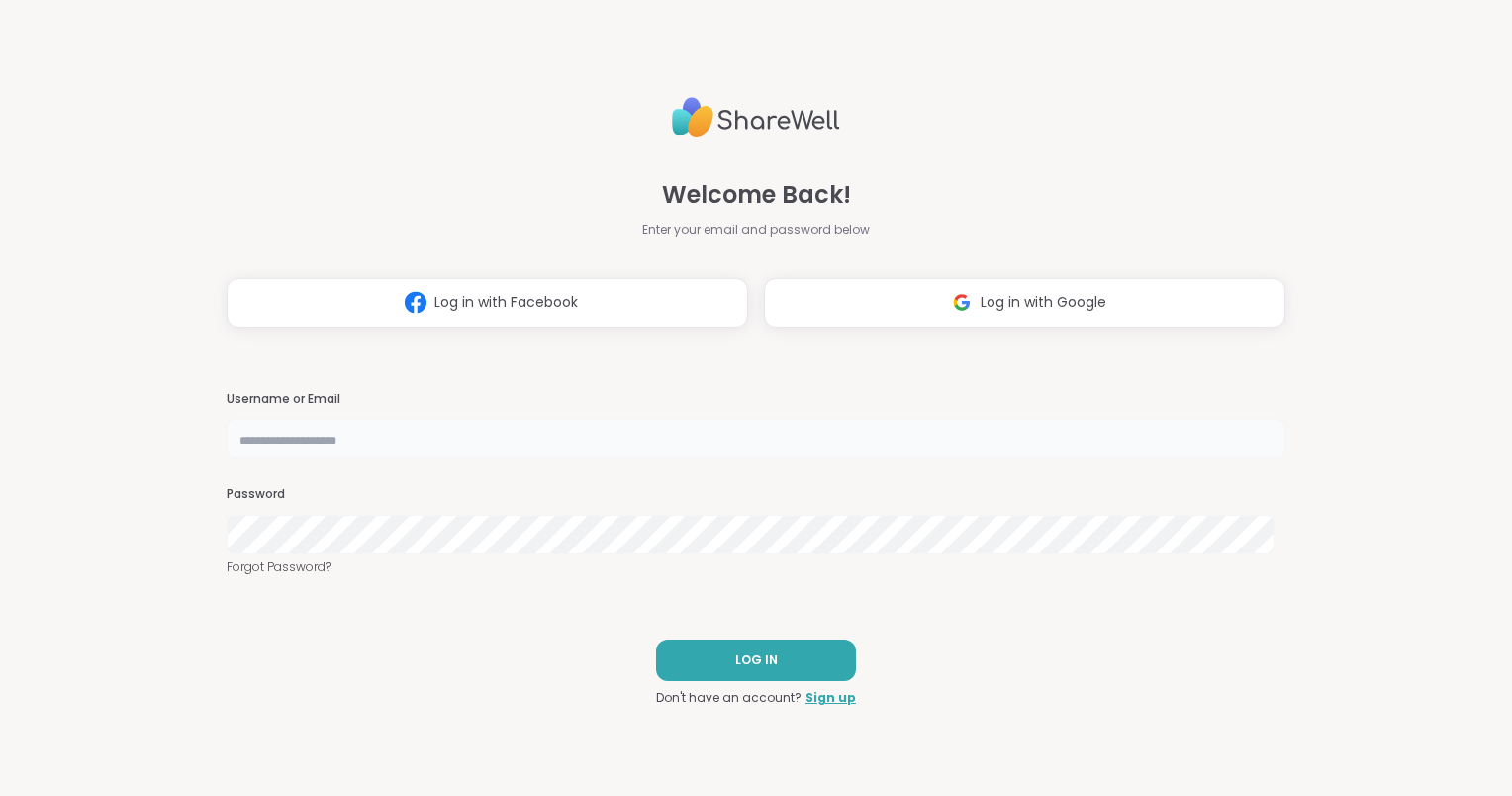 click at bounding box center [756, 439] 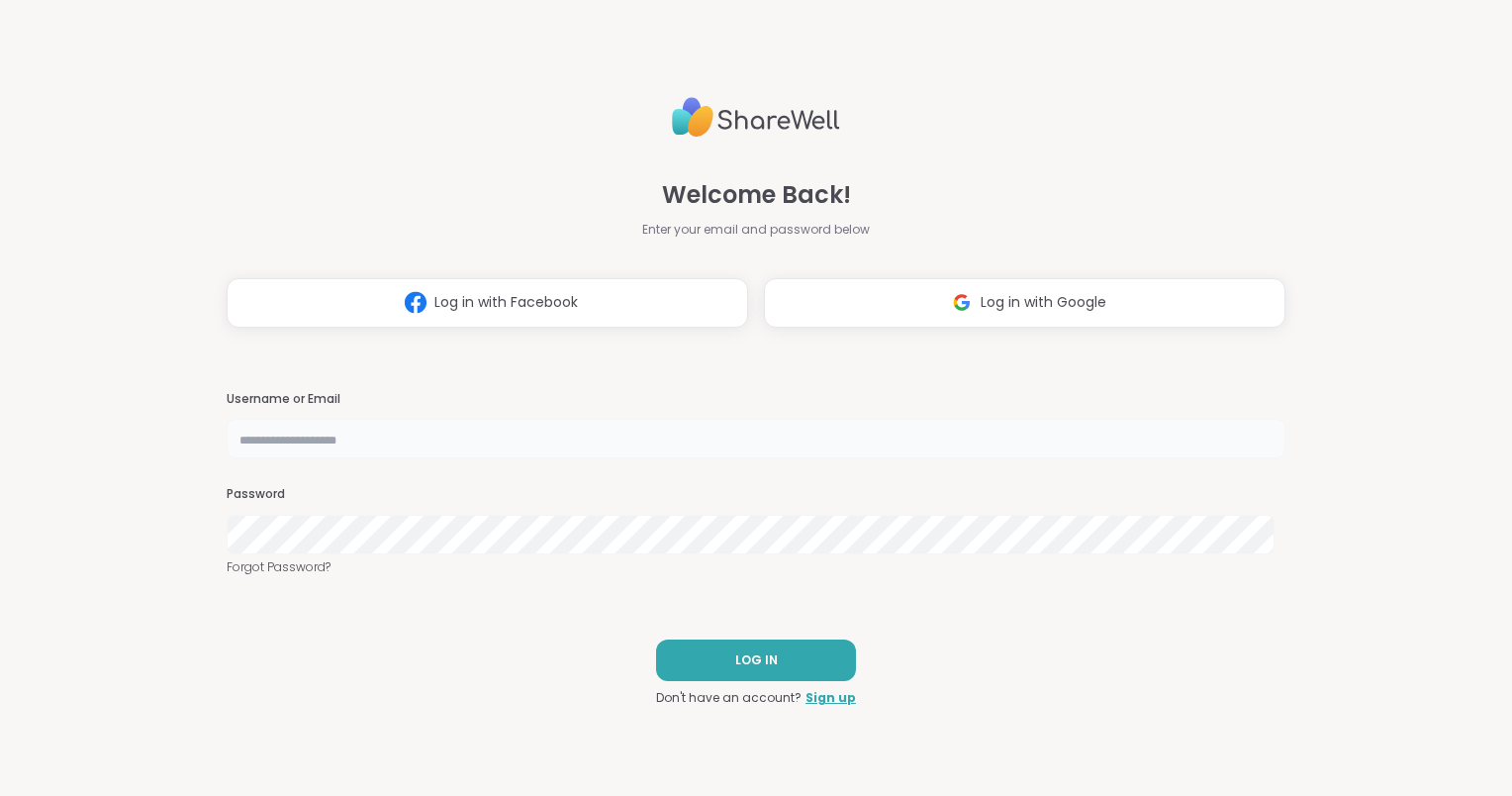 type on "**********" 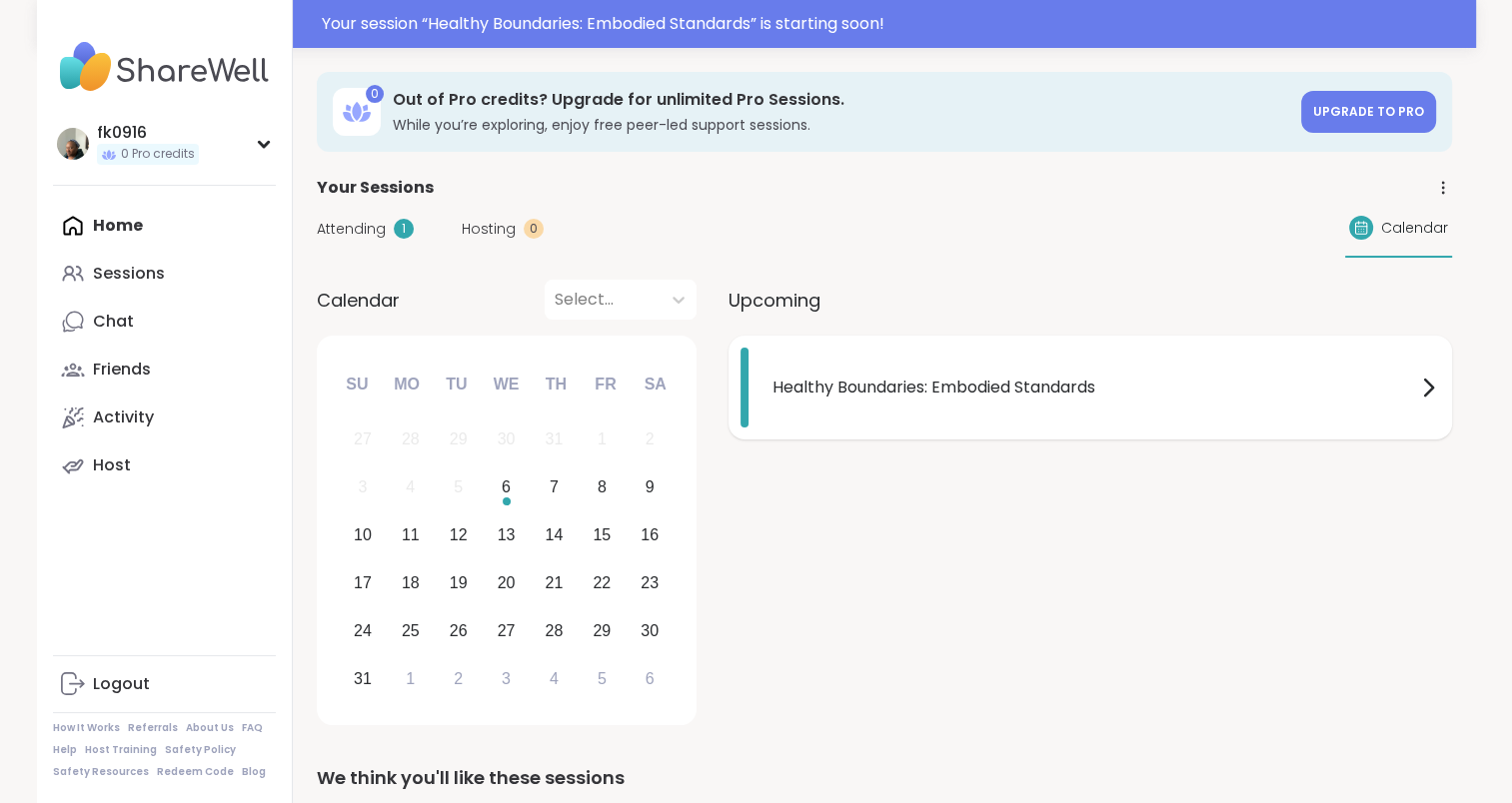 click on "Healthy Boundaries: Embodied Standards" at bounding box center (1094, 388) 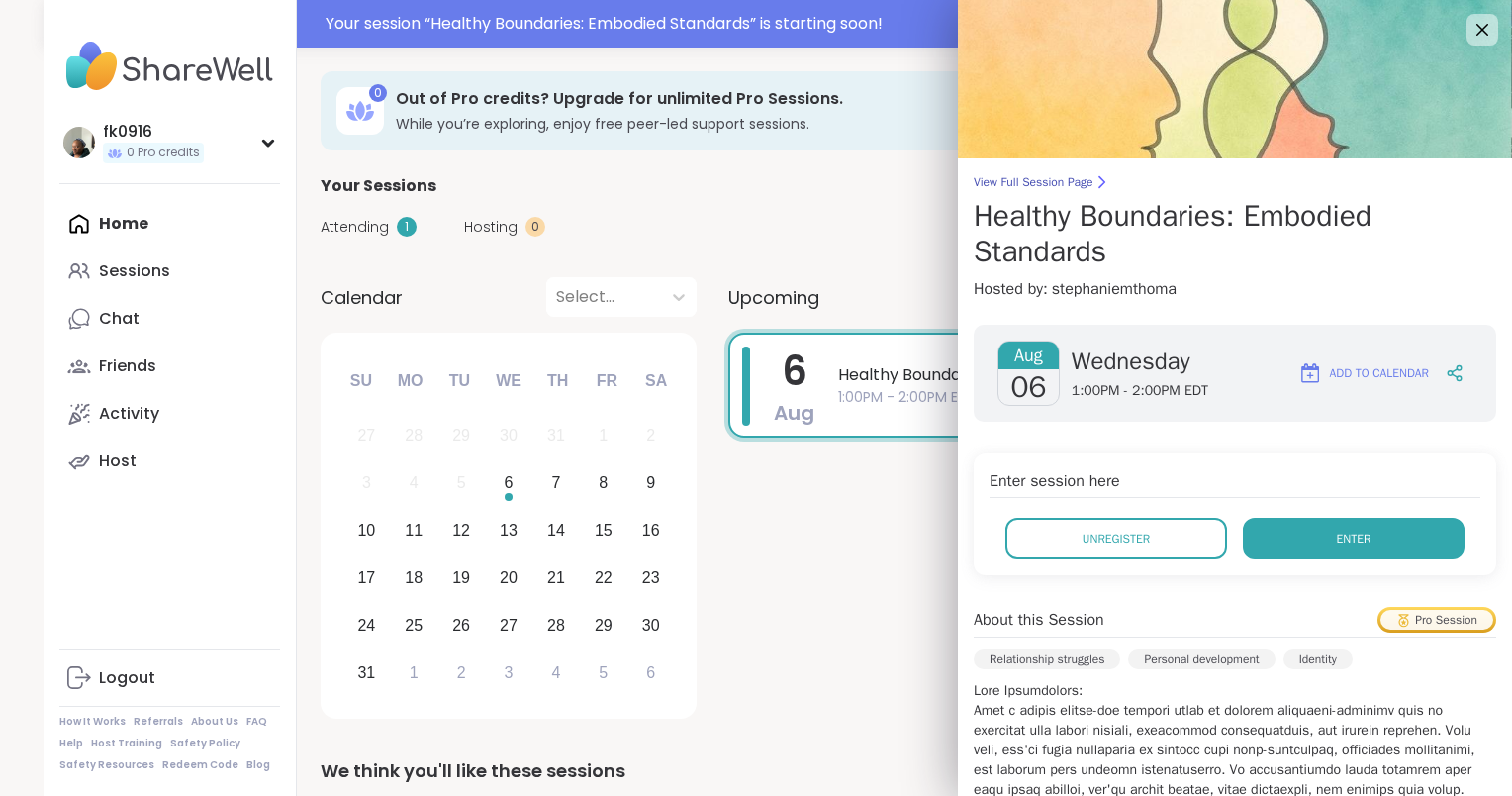 click on "Enter" at bounding box center [1354, 539] 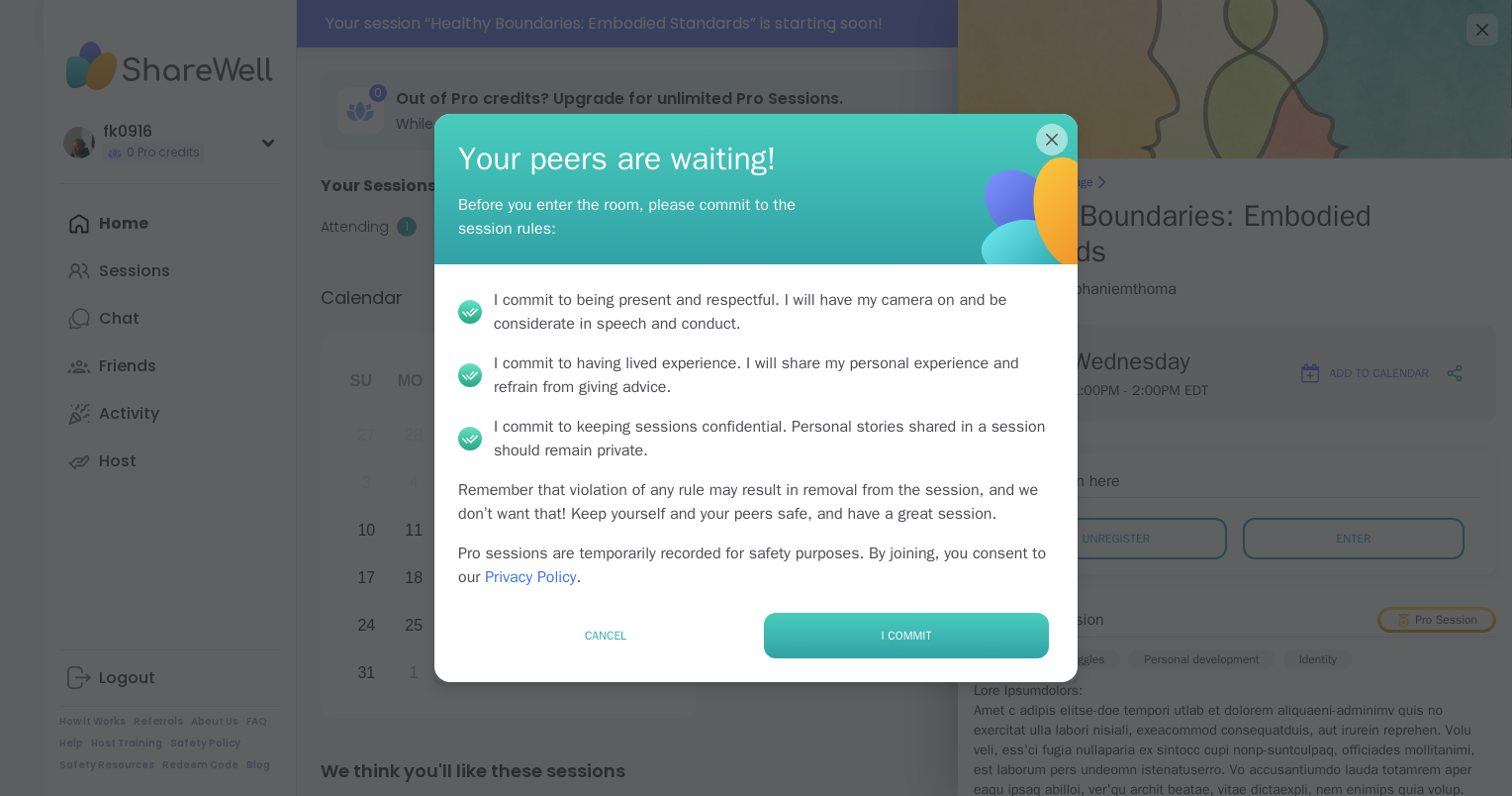 click on "I commit" at bounding box center [906, 636] 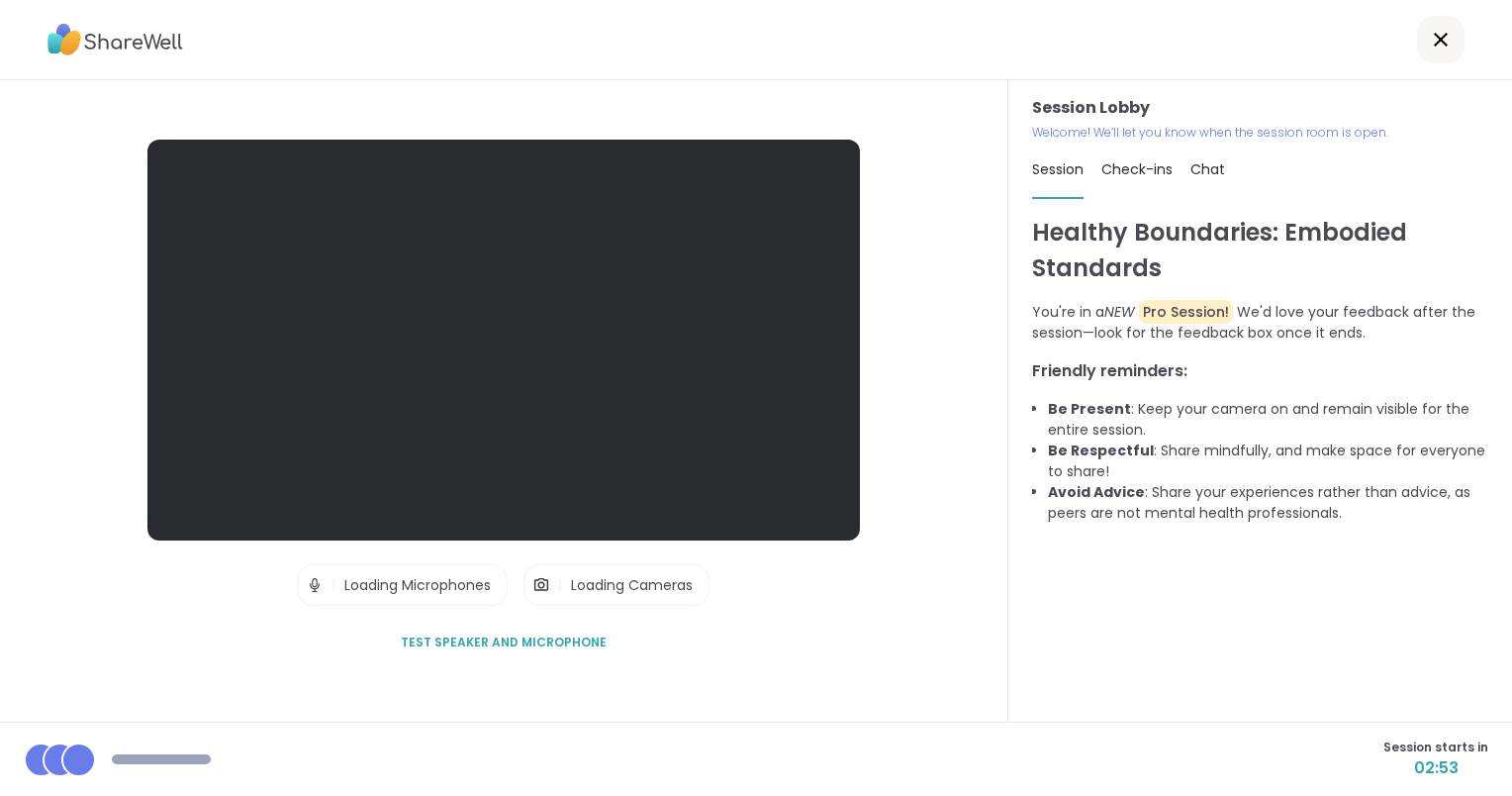 click on "Test speaker and microphone" at bounding box center [504, 643] 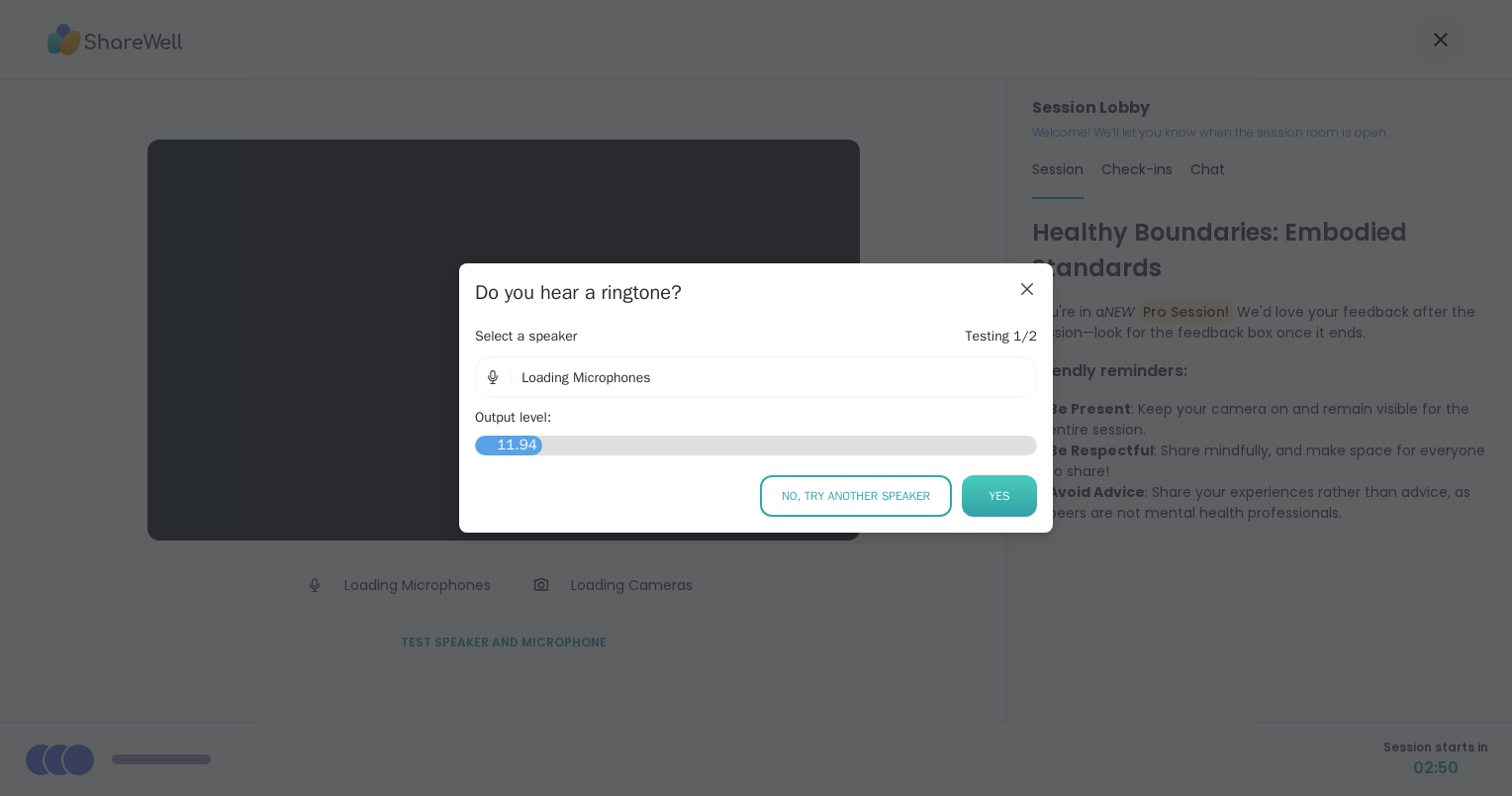 click on "Yes" at bounding box center (999, 496) 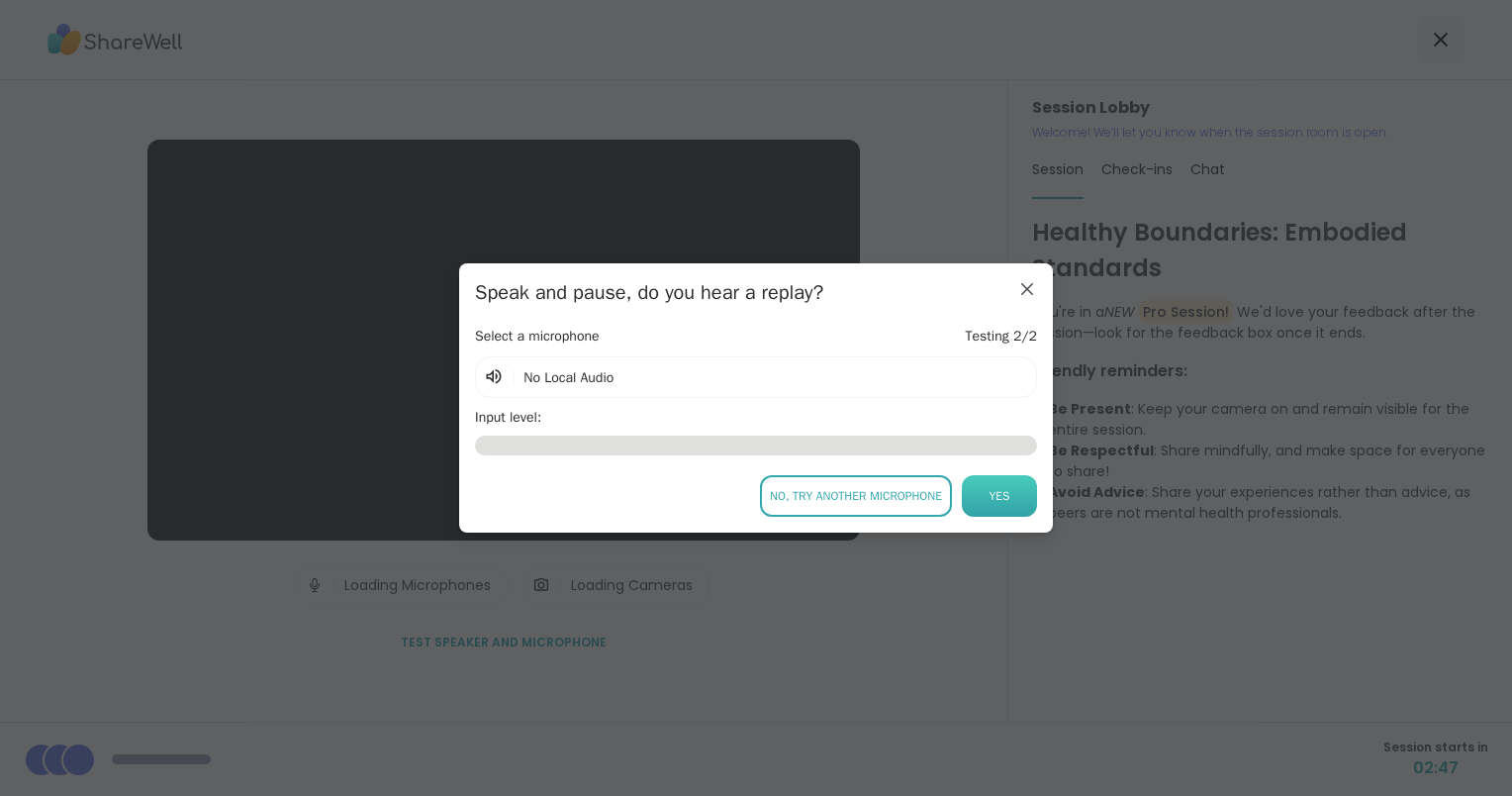click on "Yes" at bounding box center [999, 496] 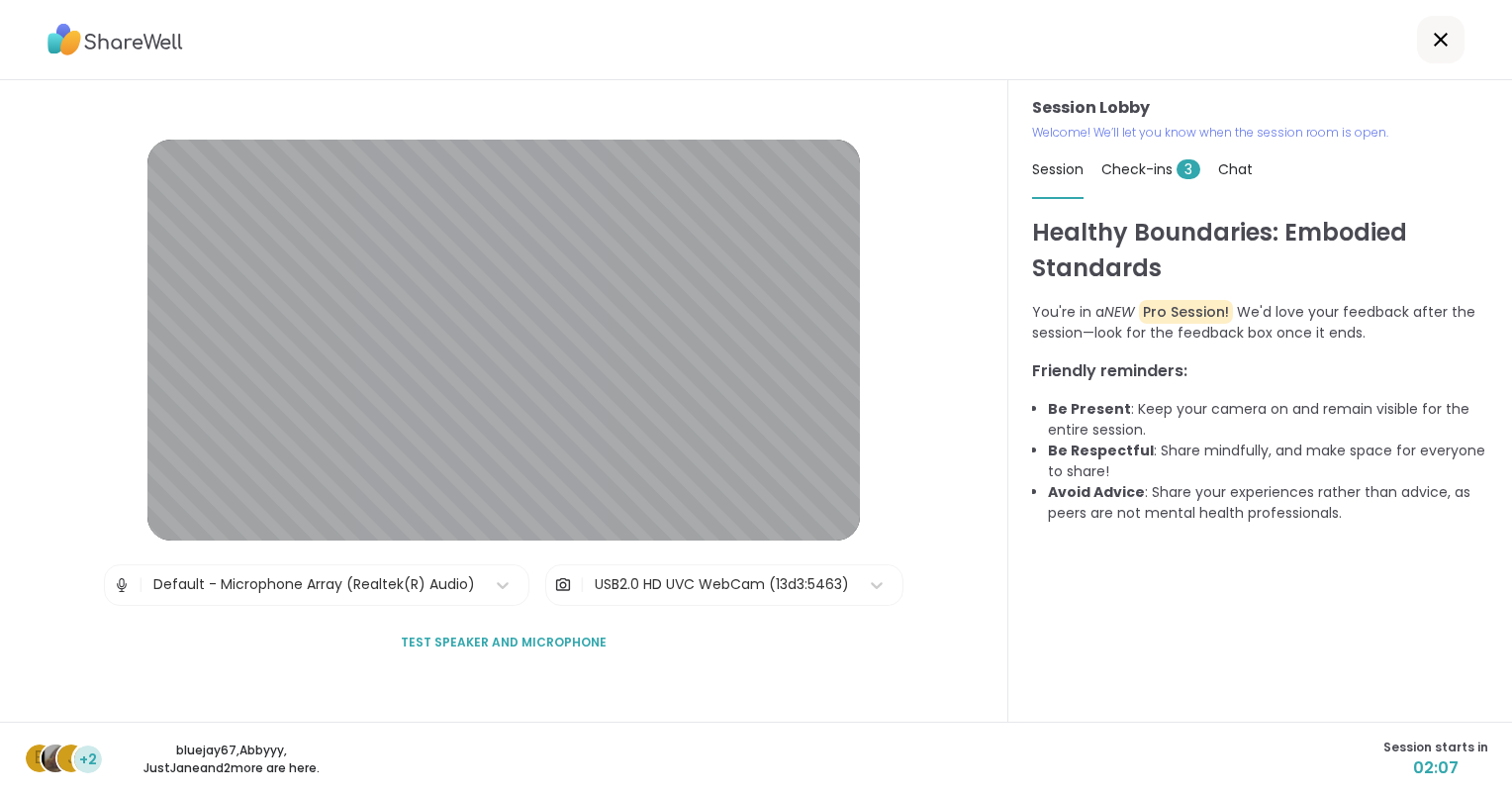 click at bounding box center (122, 585) 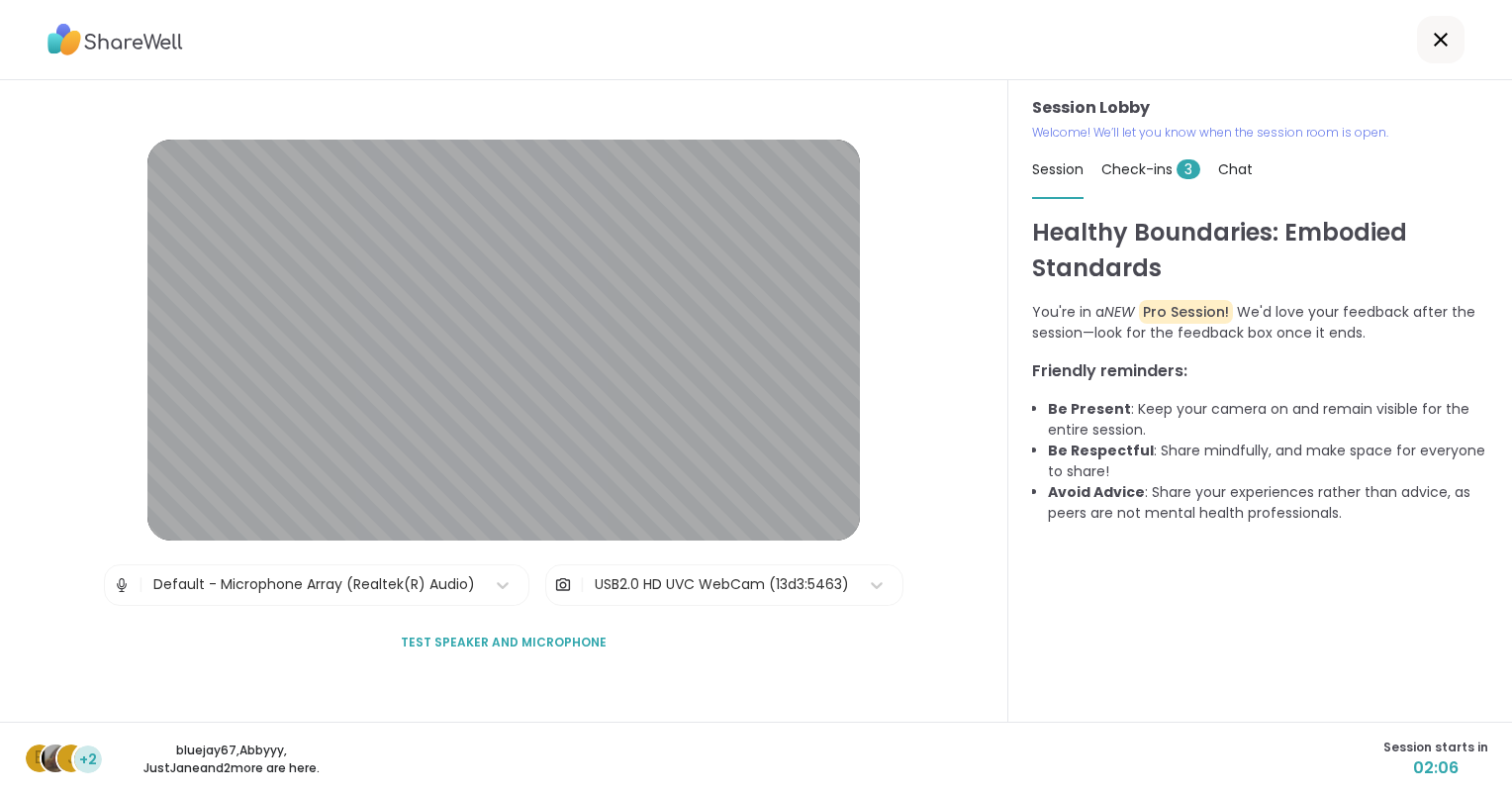 click at bounding box center (122, 585) 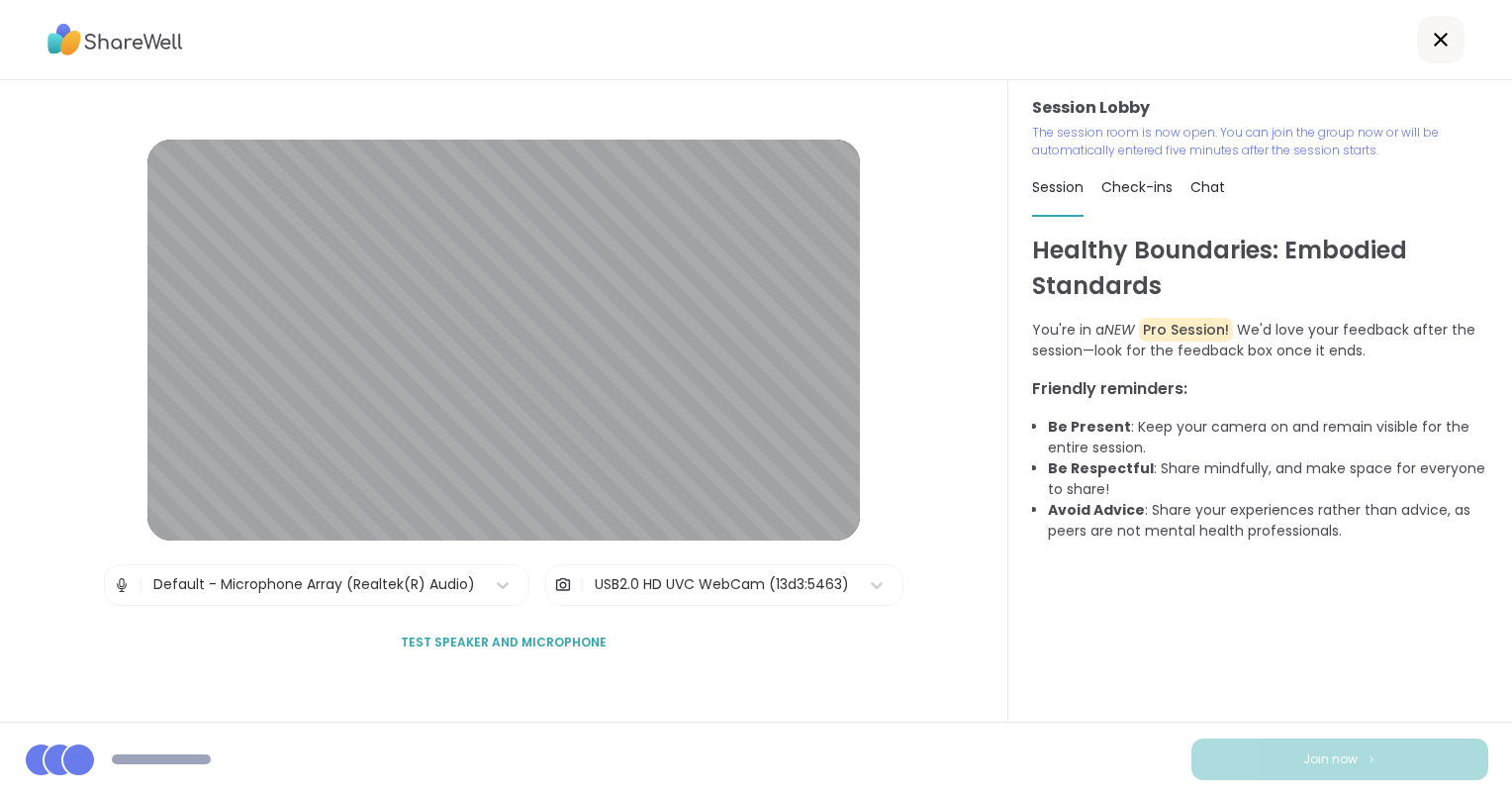 click on "Healthy Boundaries: Embodied Standards You're in a  NEW   Pro Session!   We'd love your feedback after the session—look for the feedback box once it ends. Friendly reminders: Be Present : Keep your camera on and remain visible for the entire session. Be Respectful : Share mindfully, and make space for everyone to share! Avoid Advice : Share your experiences rather than advice, as peers are not mental health professionals." at bounding box center [1260, 477] 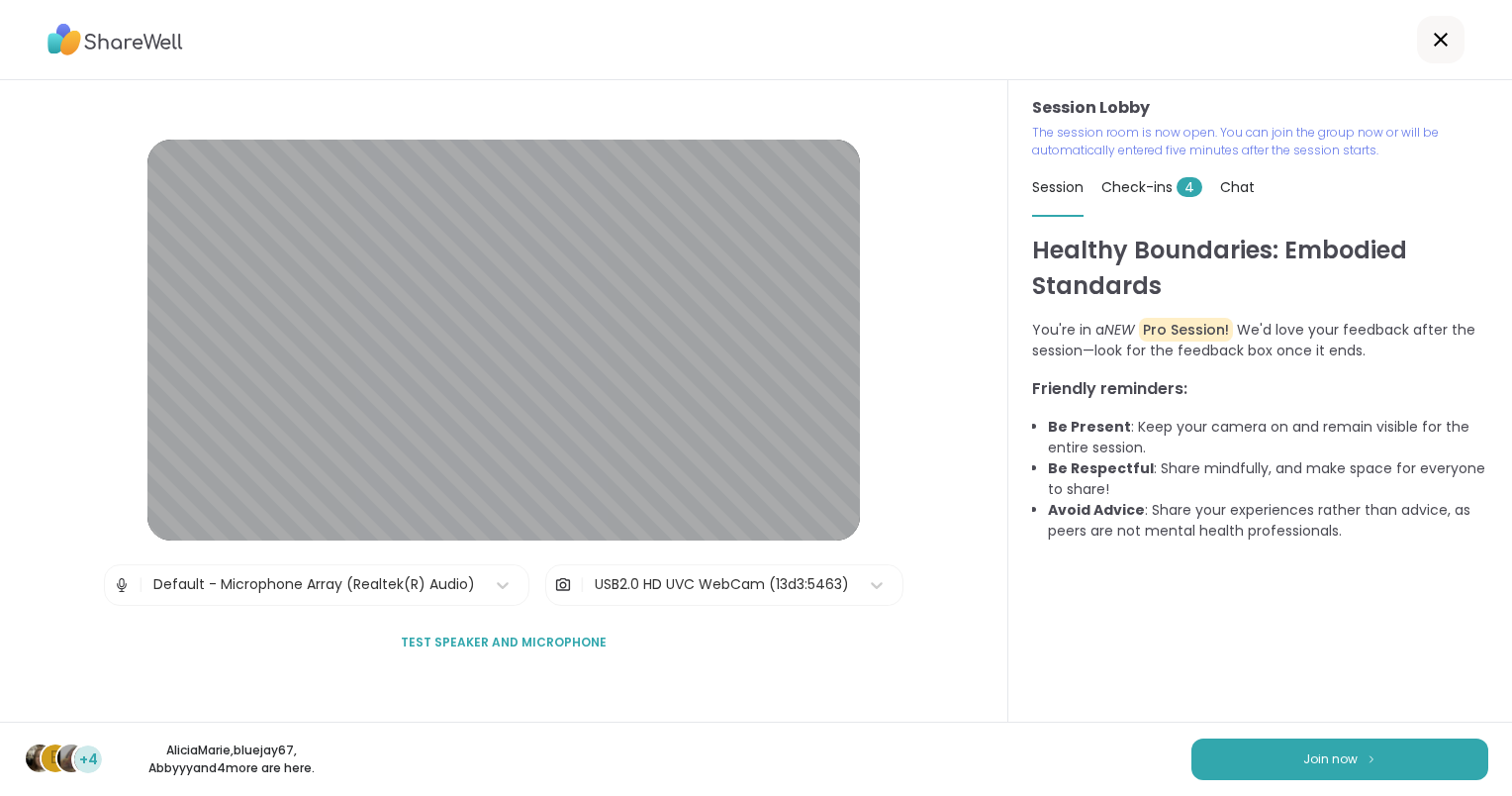 click on "Chat" at bounding box center (1237, 187) 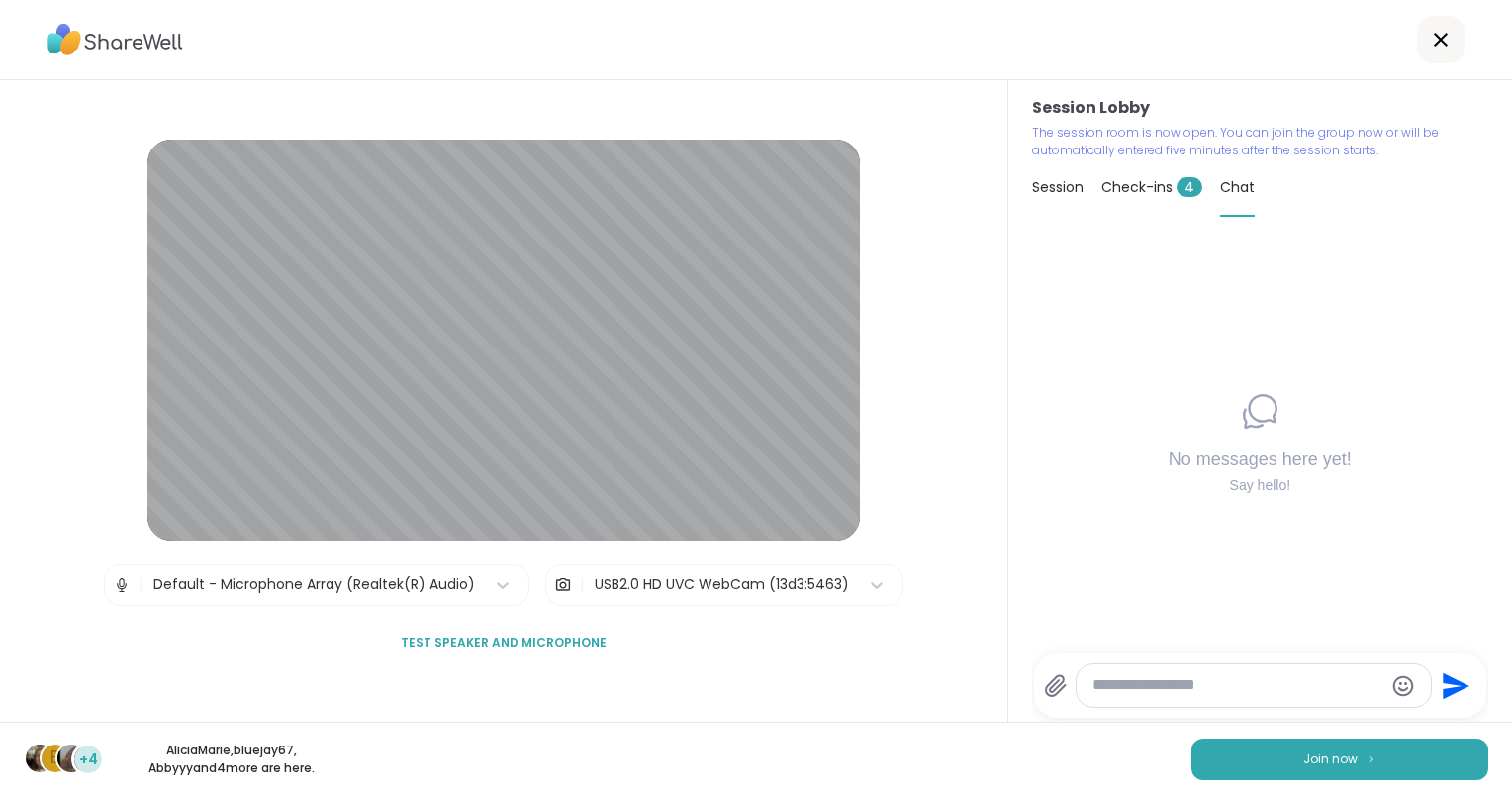 click on "4" at bounding box center (1189, 187) 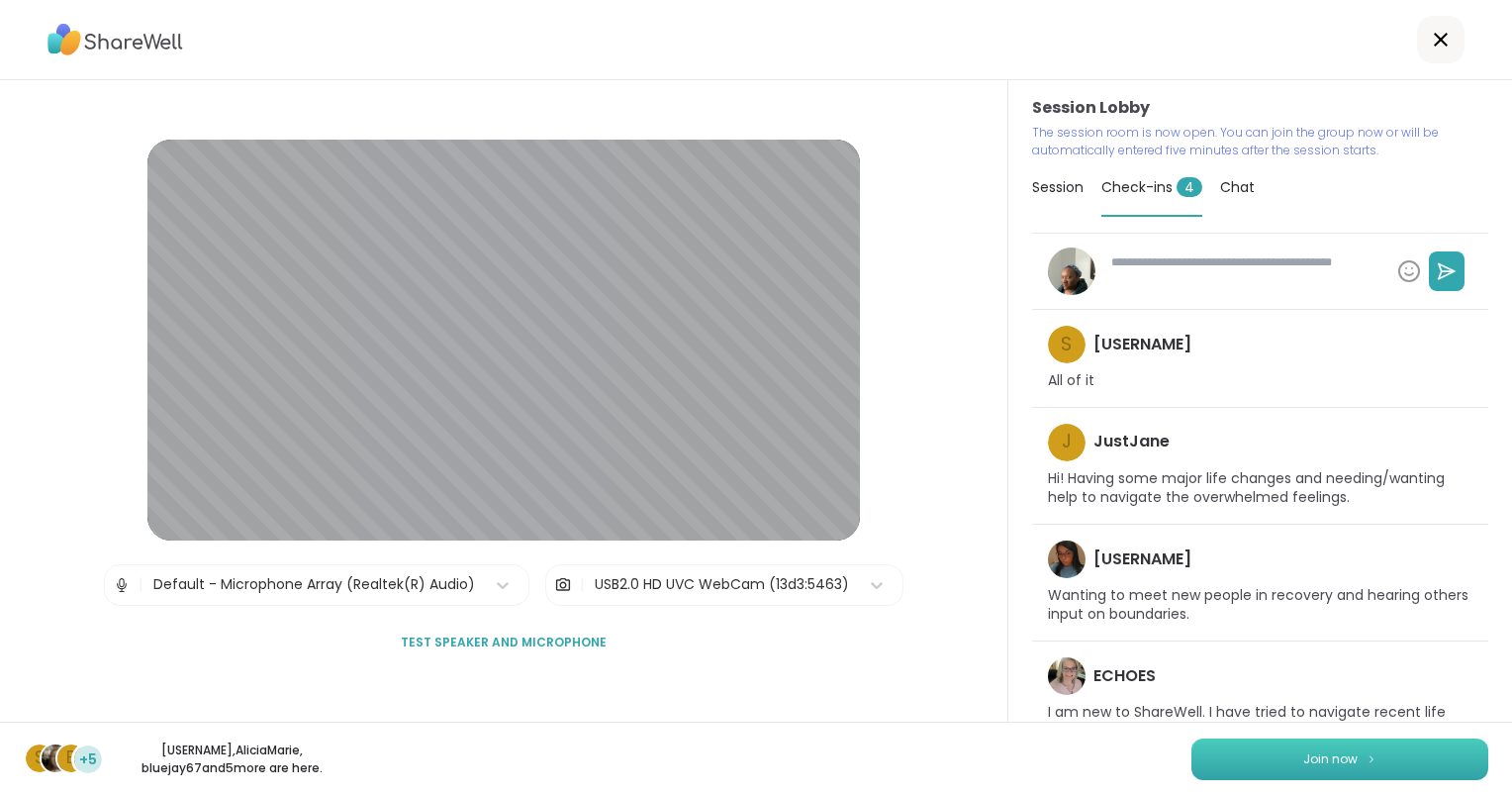 click on "Join now" at bounding box center (1340, 759) 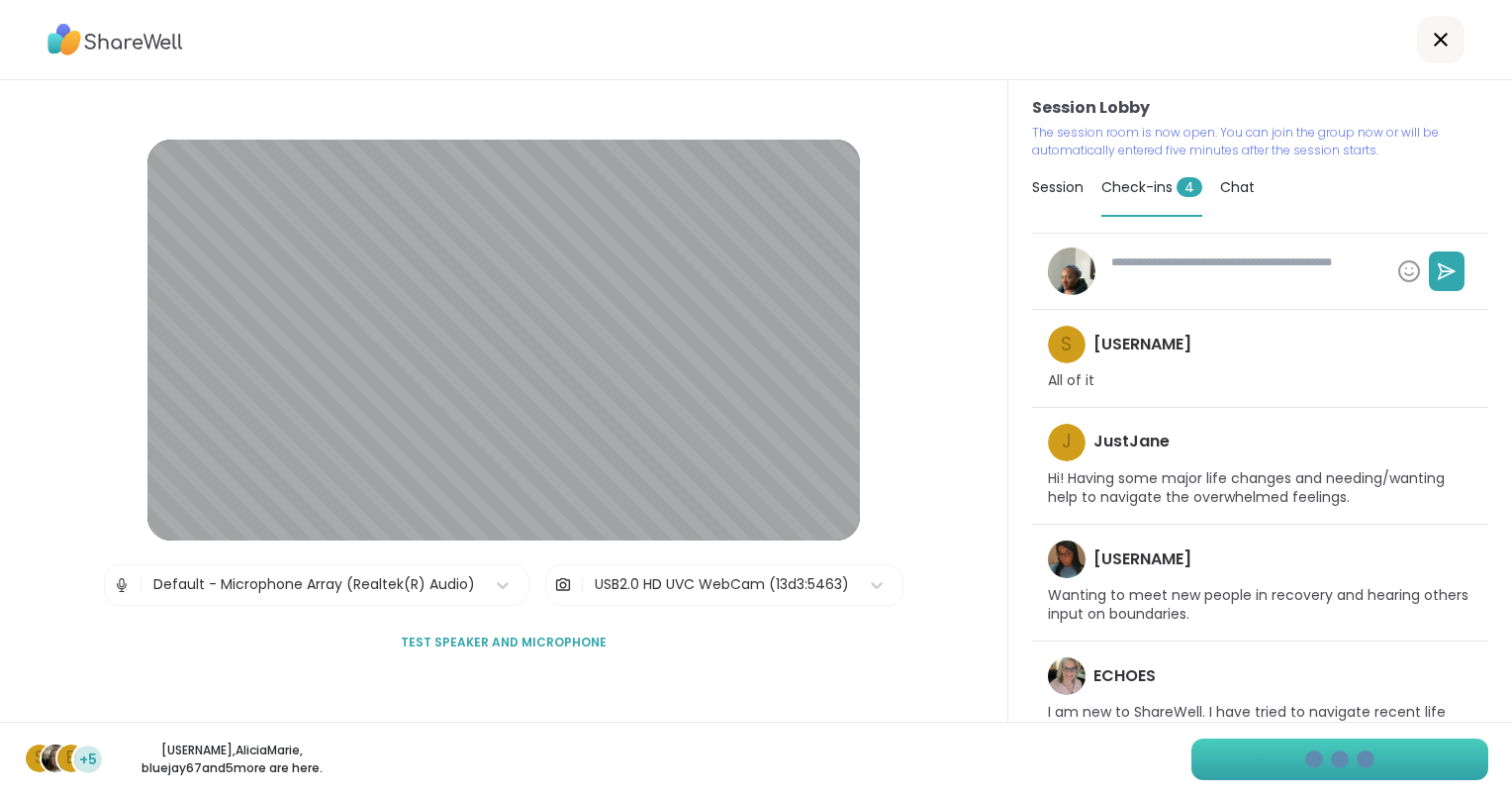 type on "*" 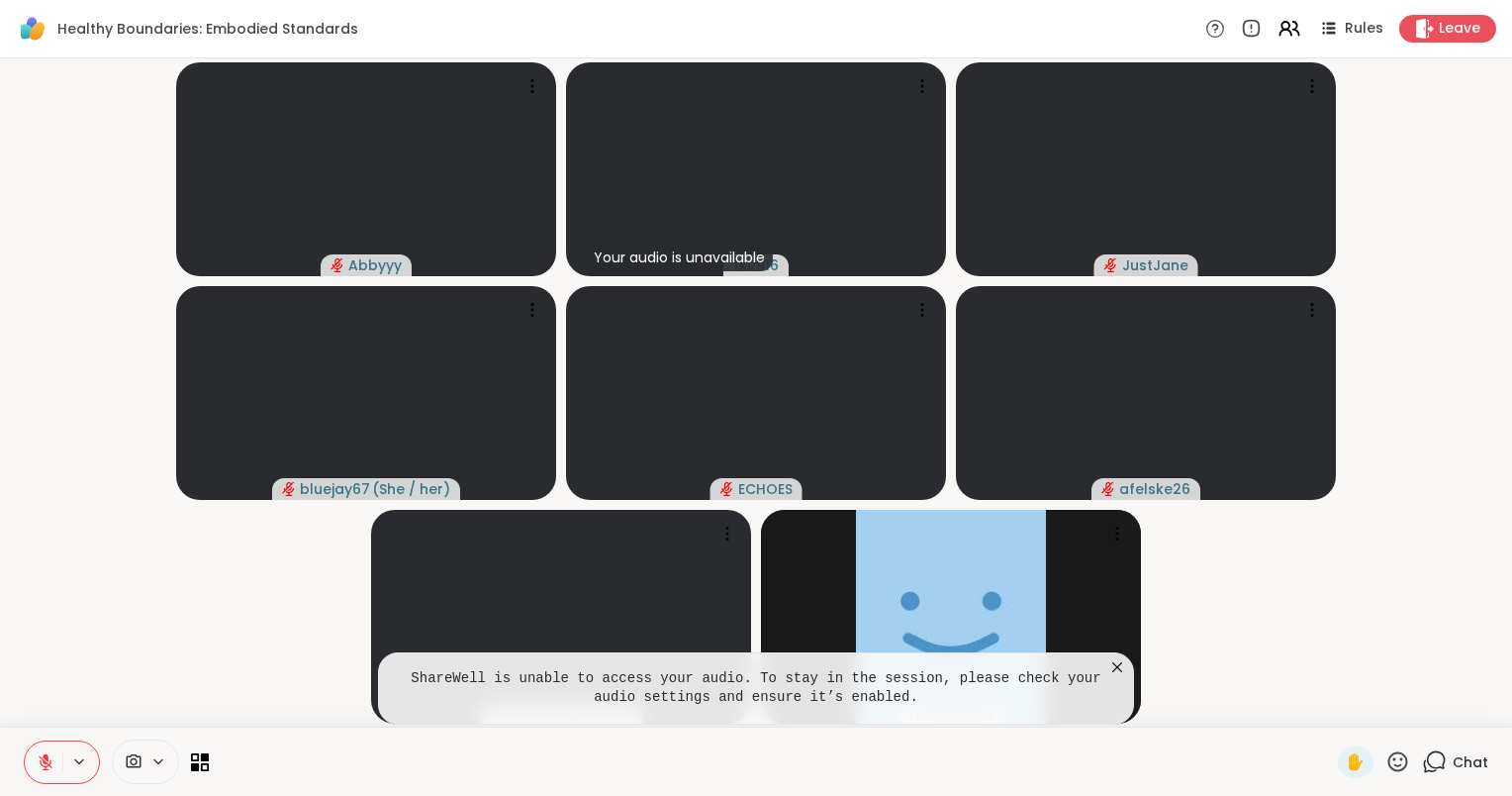 click at bounding box center [44, 762] 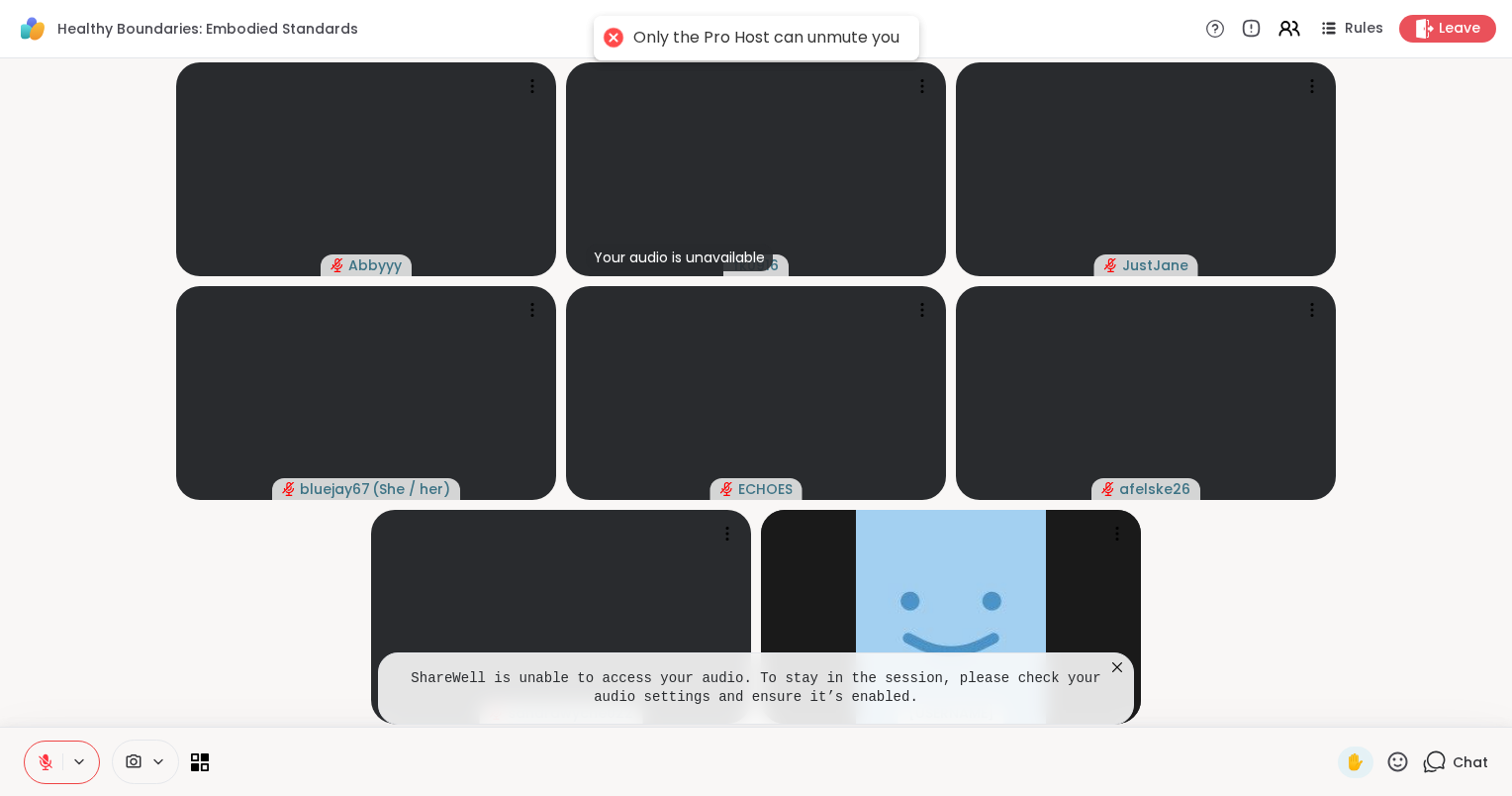 click 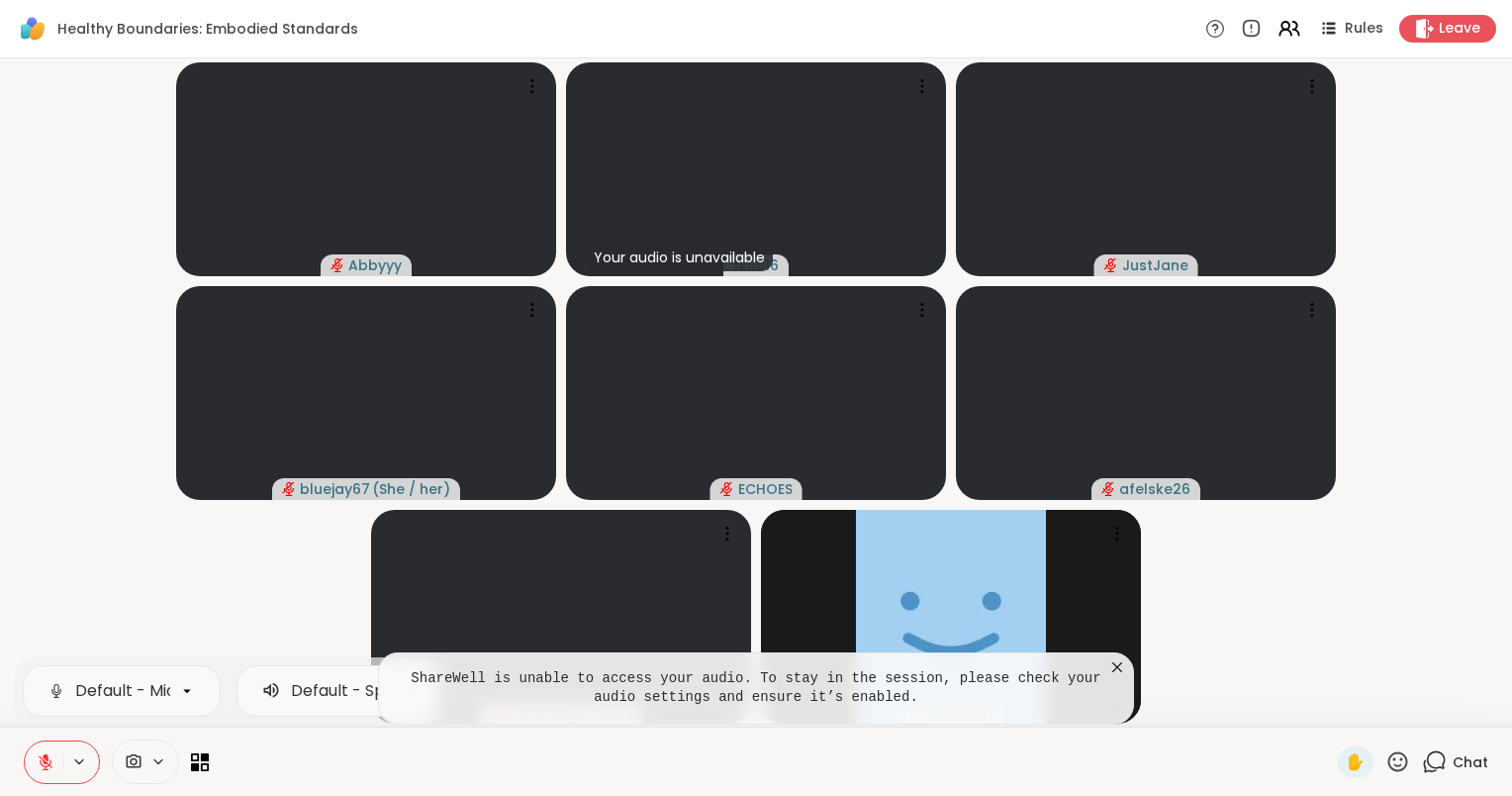 click at bounding box center (44, 762) 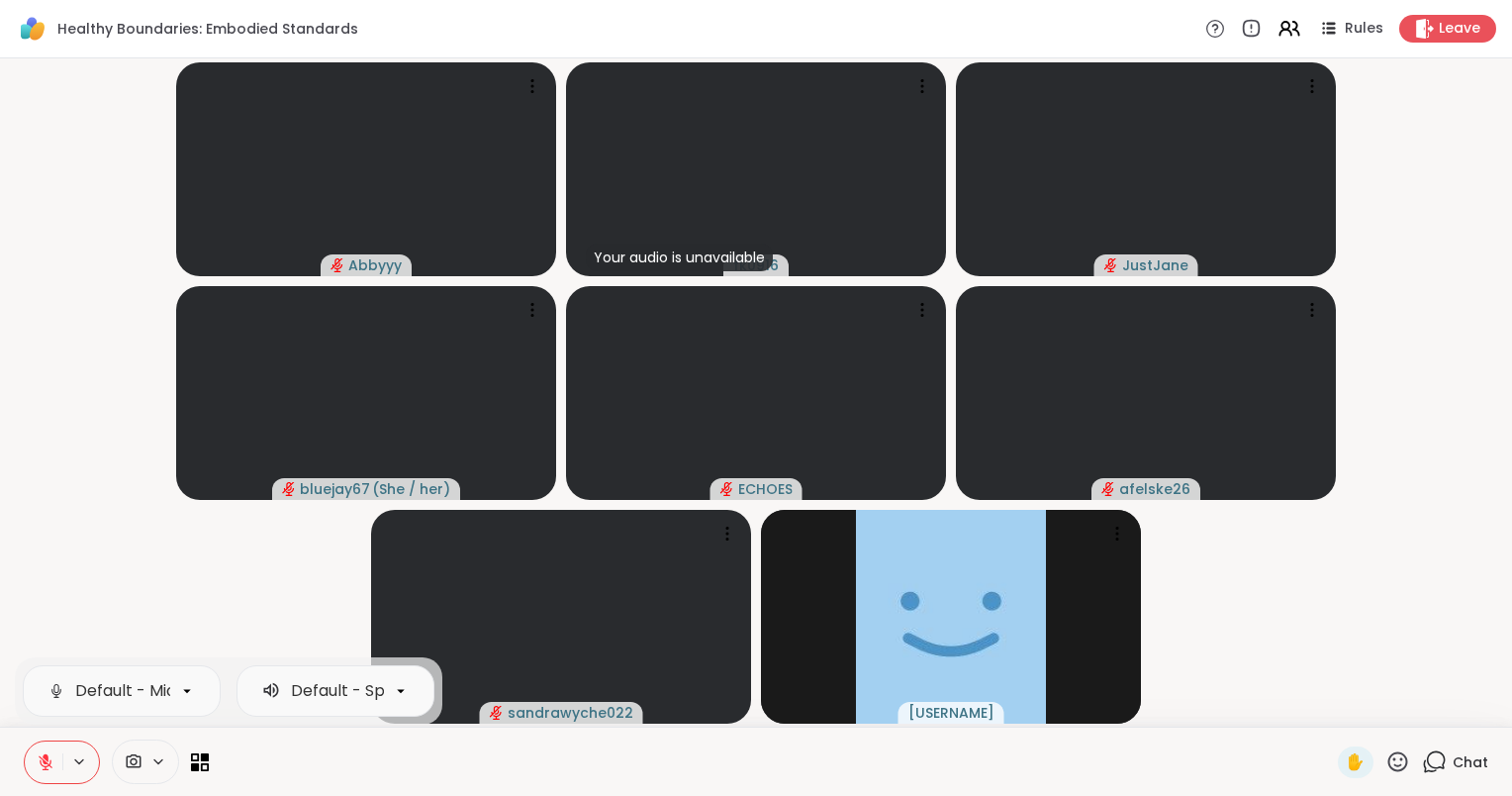 click at bounding box center (773, 761) 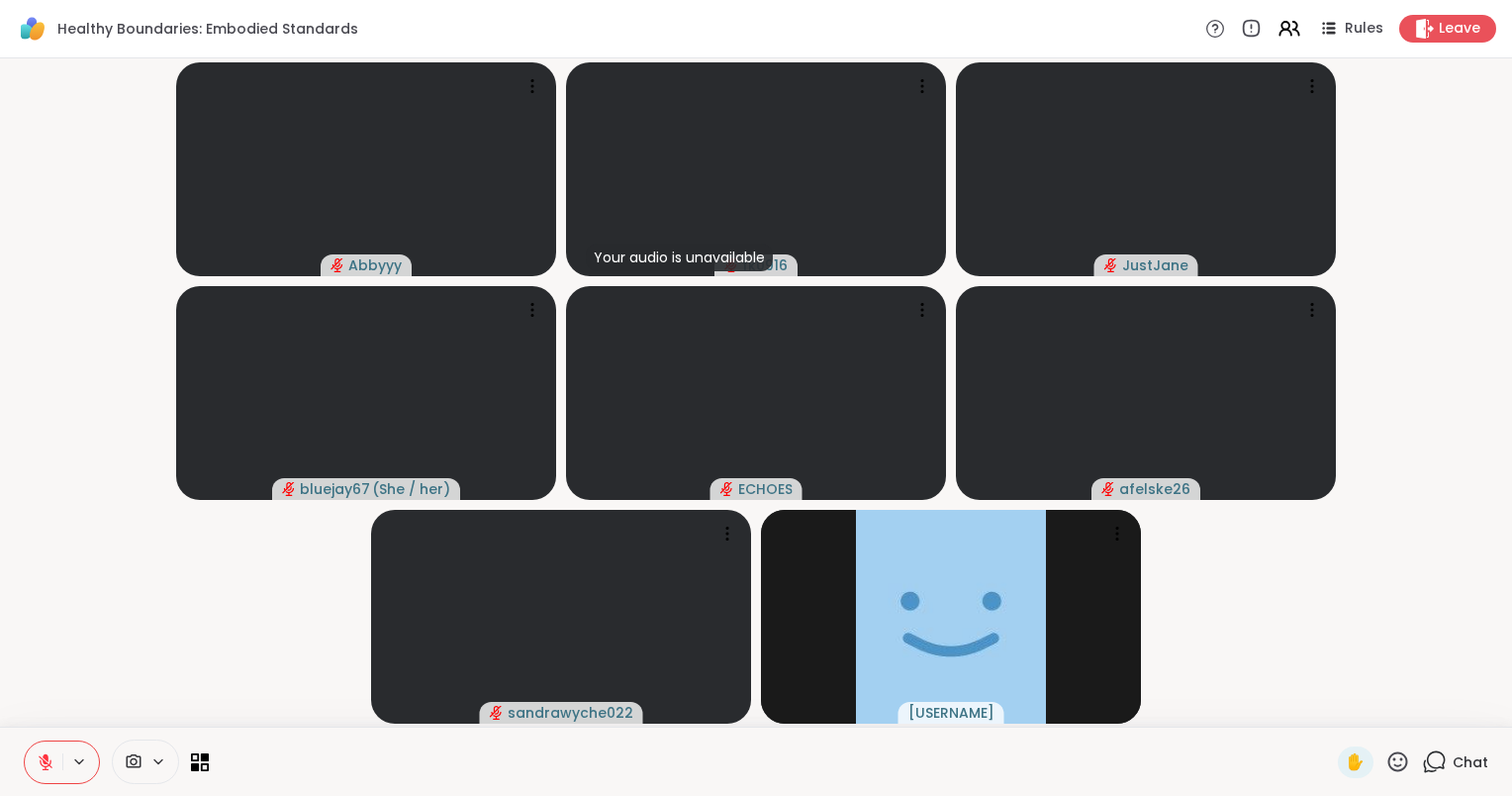 click 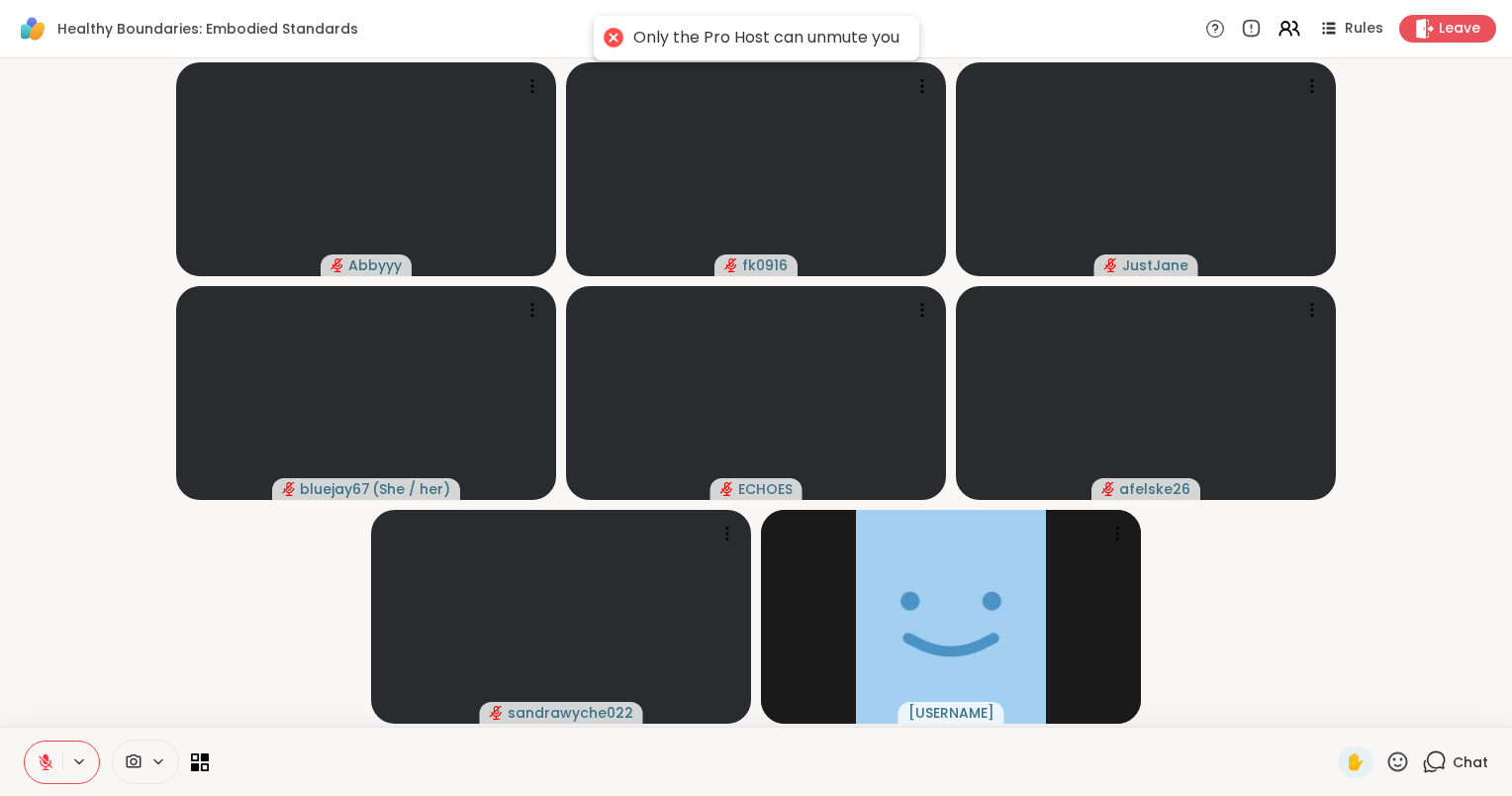 click 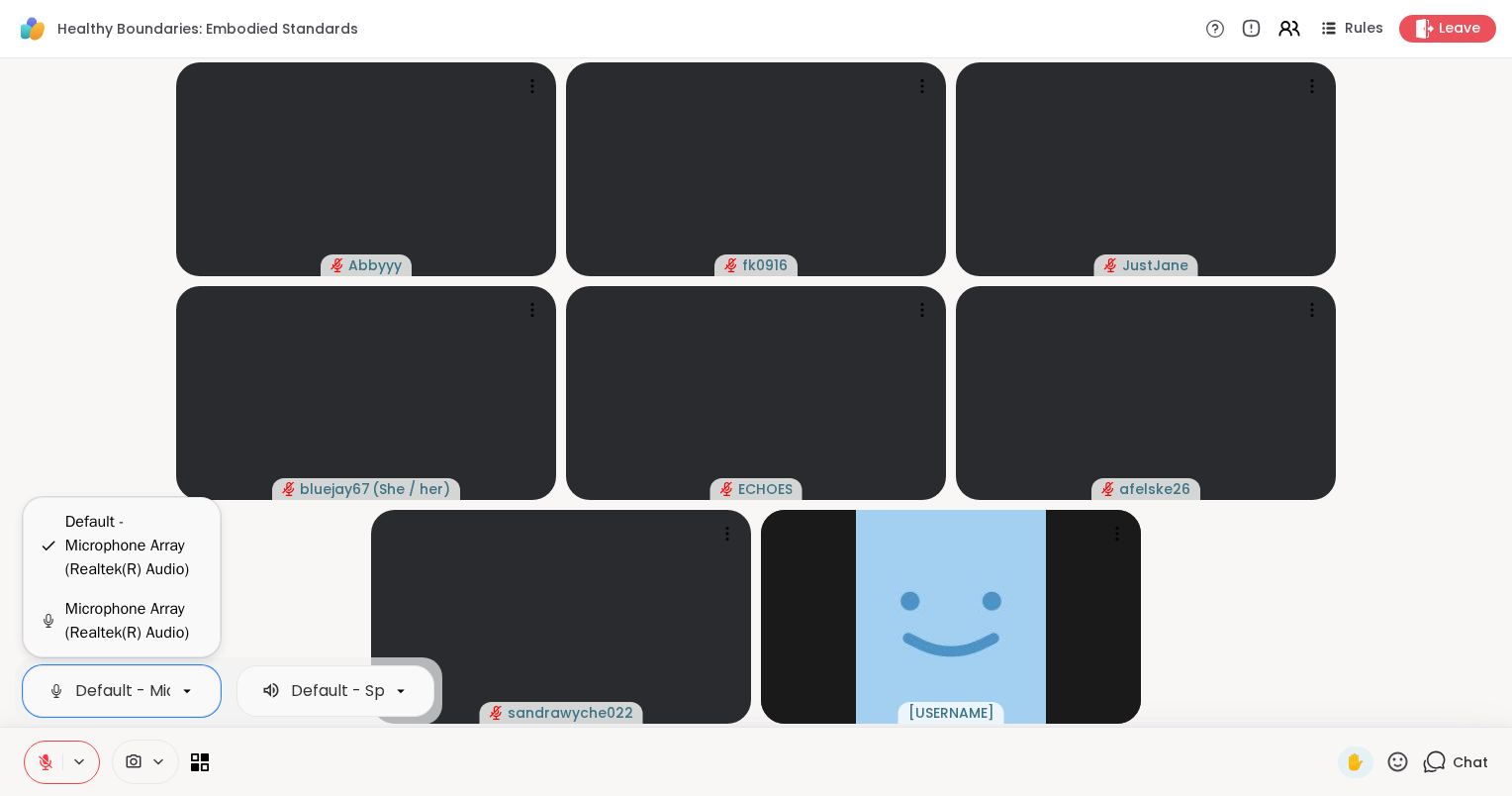 scroll, scrollTop: 0, scrollLeft: 237, axis: horizontal 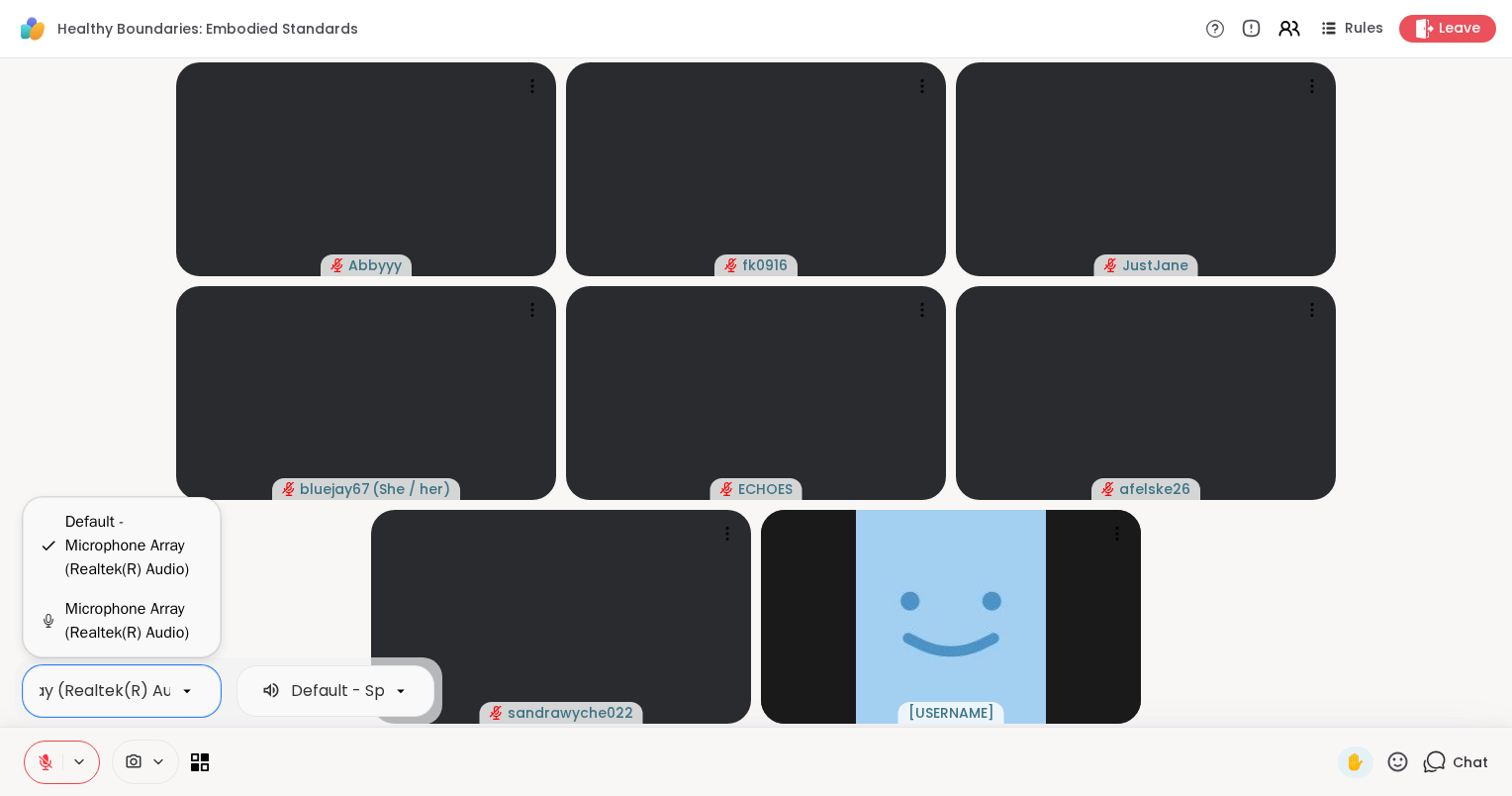 click 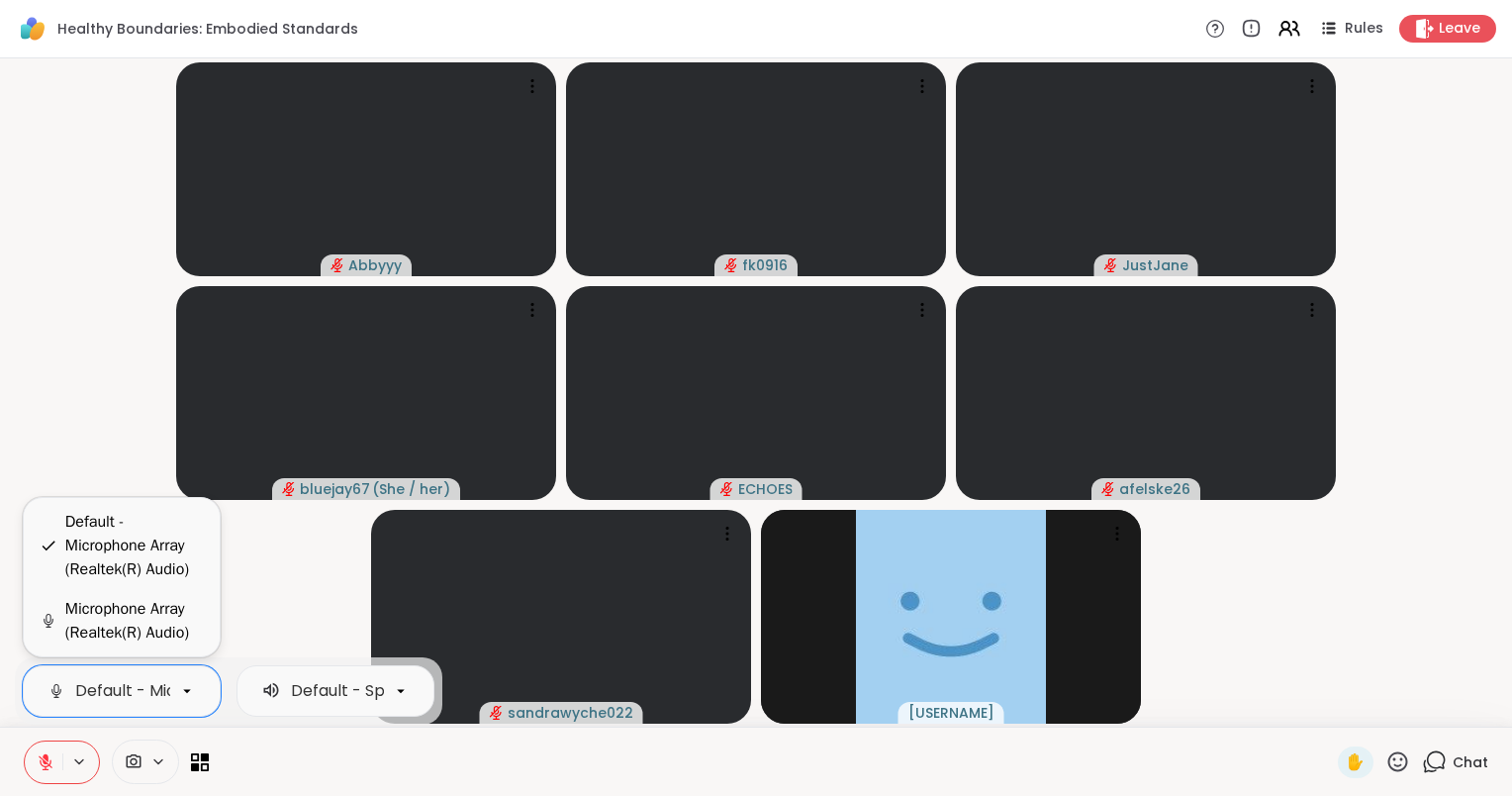 scroll, scrollTop: 0, scrollLeft: 237, axis: horizontal 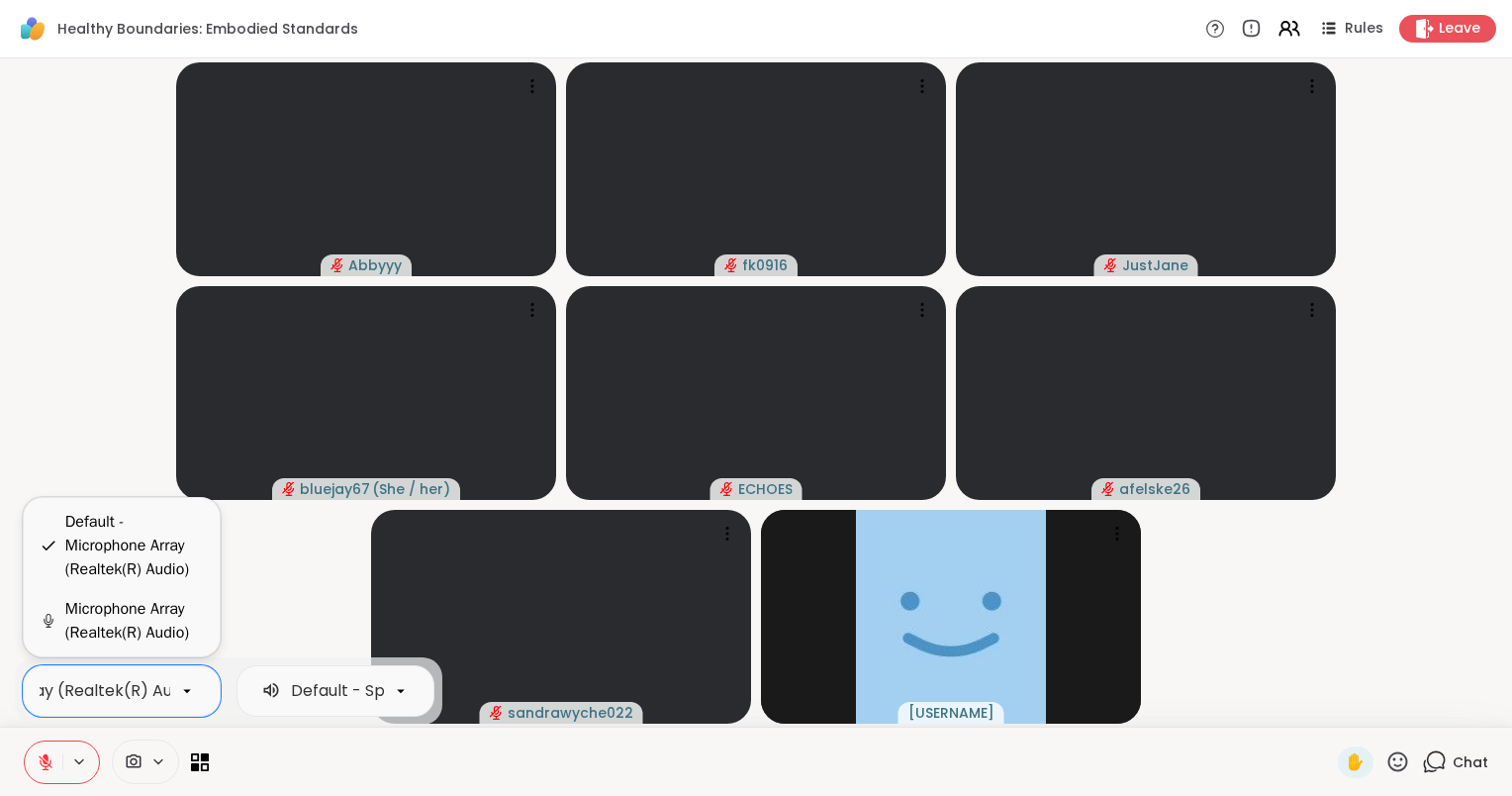 click on "Microphone Array (Realtek(R) Audio)" at bounding box center [135, 621] 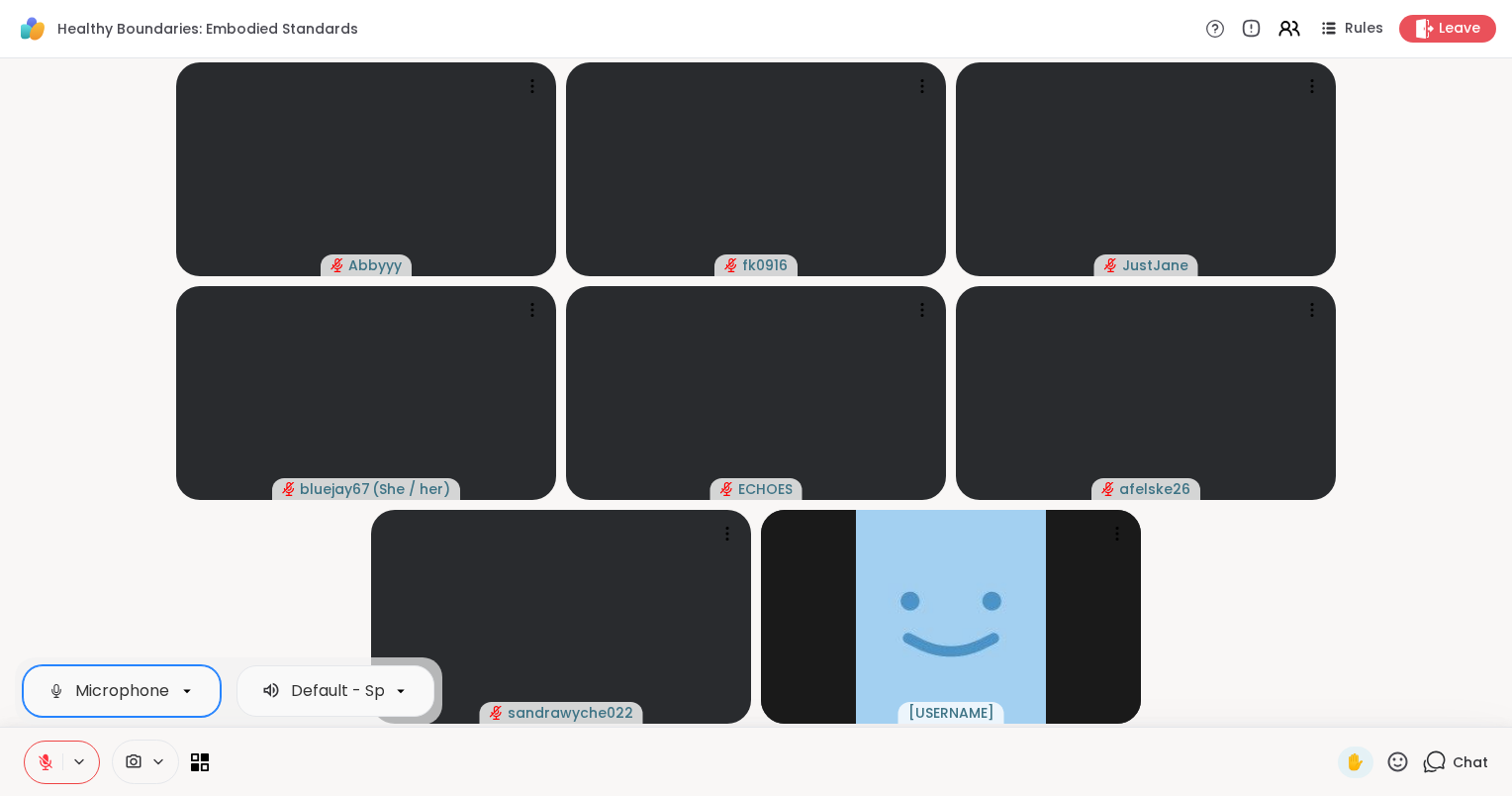 scroll, scrollTop: 0, scrollLeft: 163, axis: horizontal 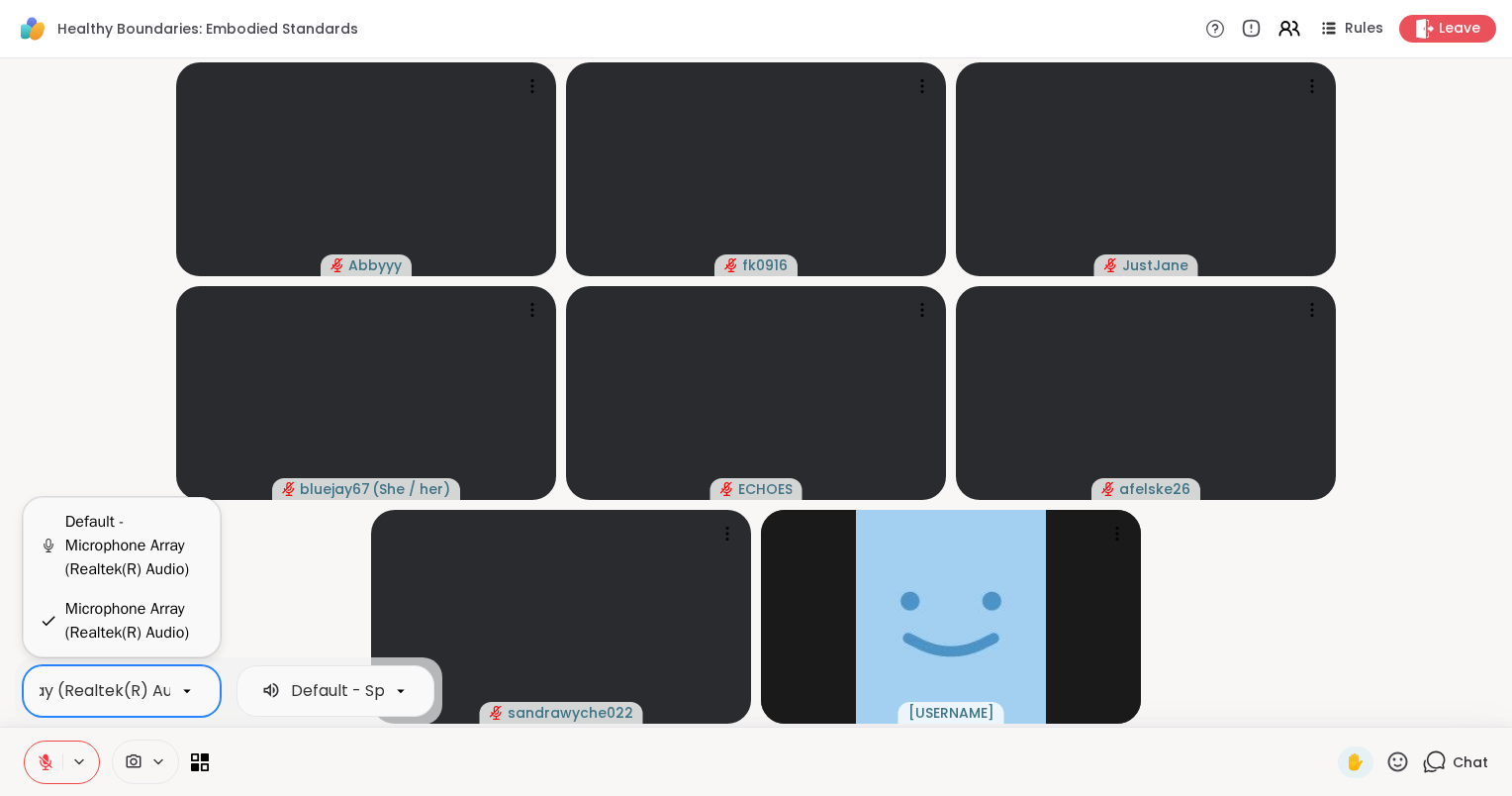 click 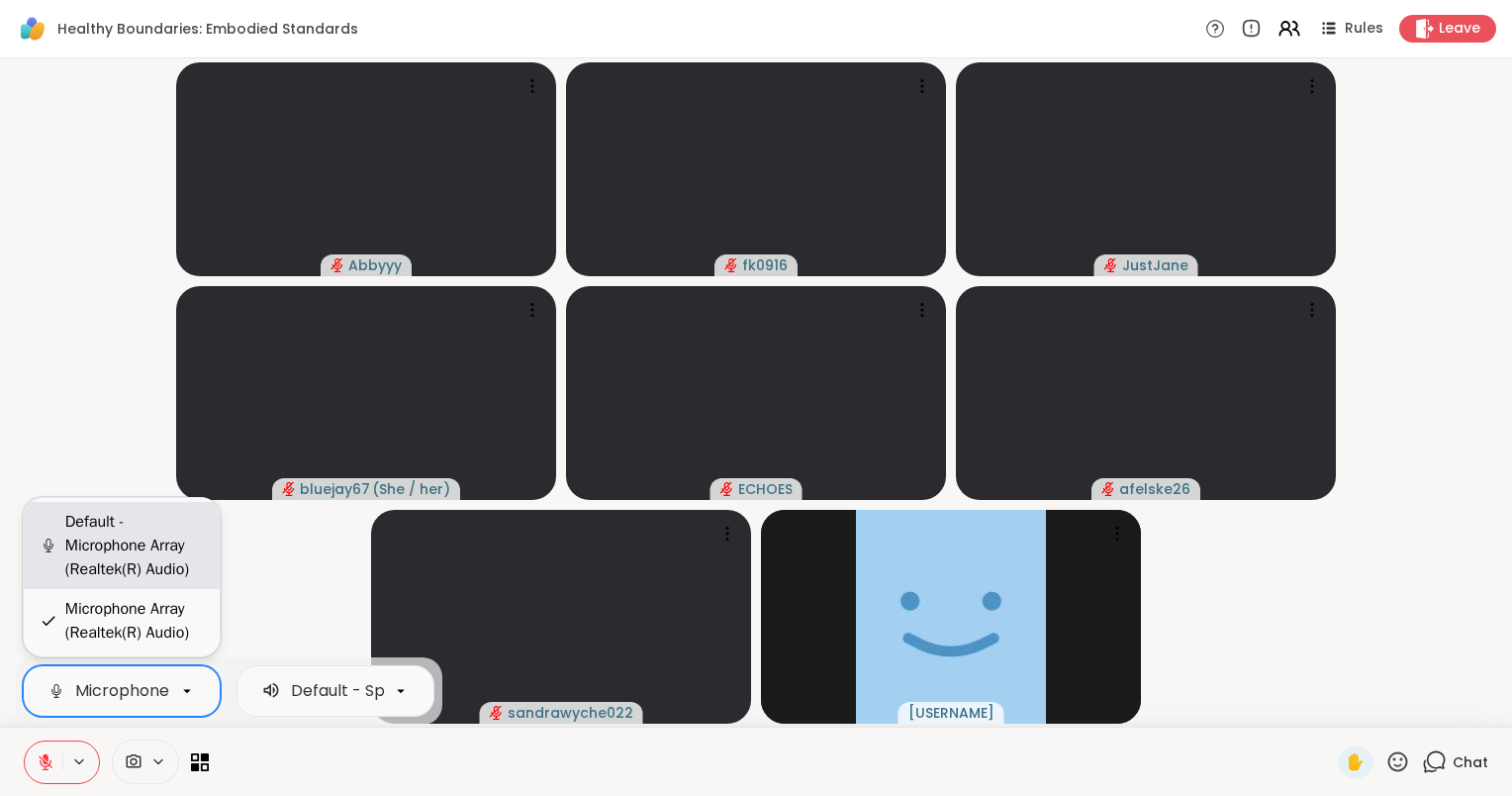 scroll, scrollTop: 0, scrollLeft: 163, axis: horizontal 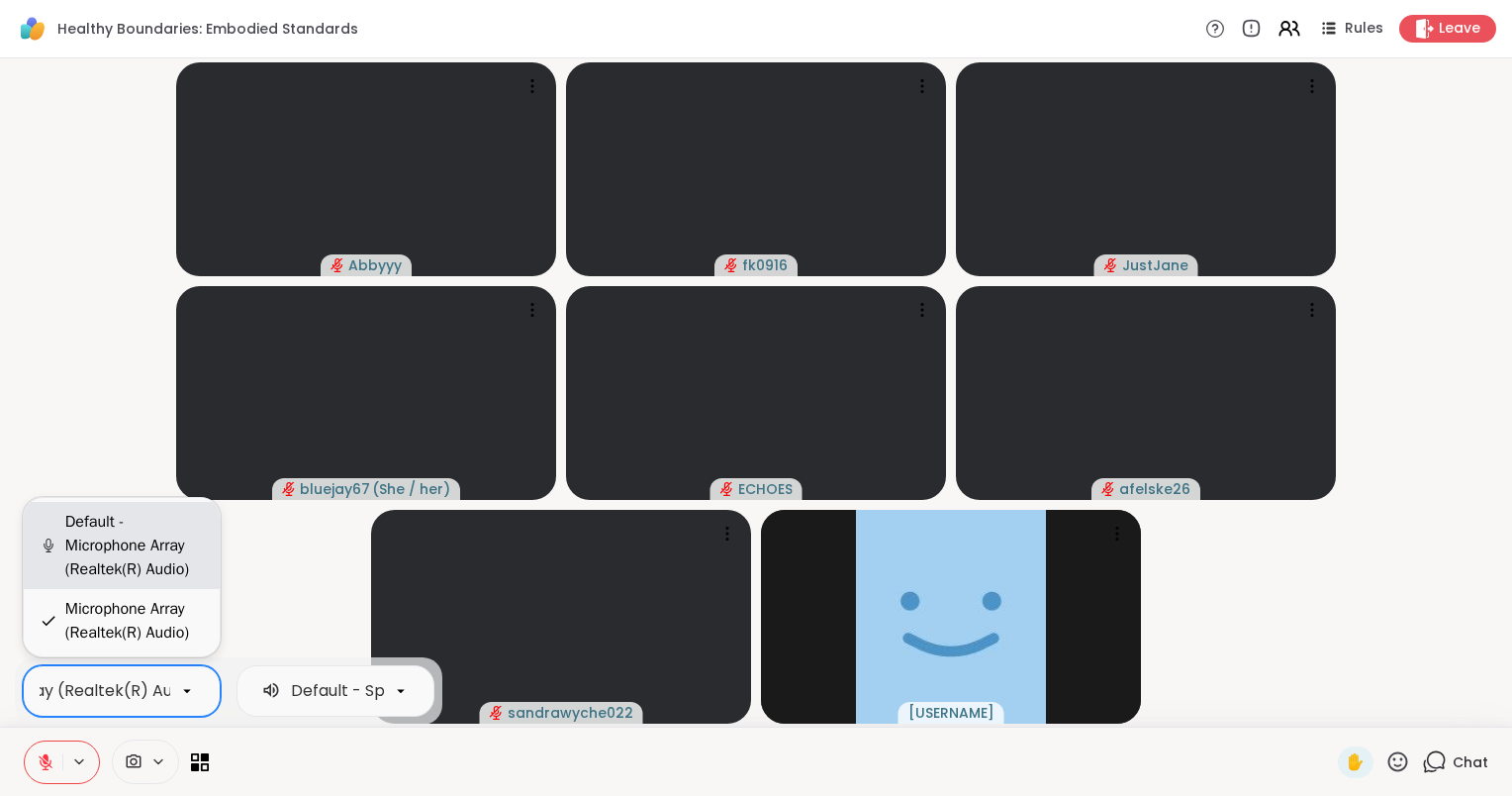 click on "Default - Microphone Array (Realtek(R) Audio)" at bounding box center [135, 546] 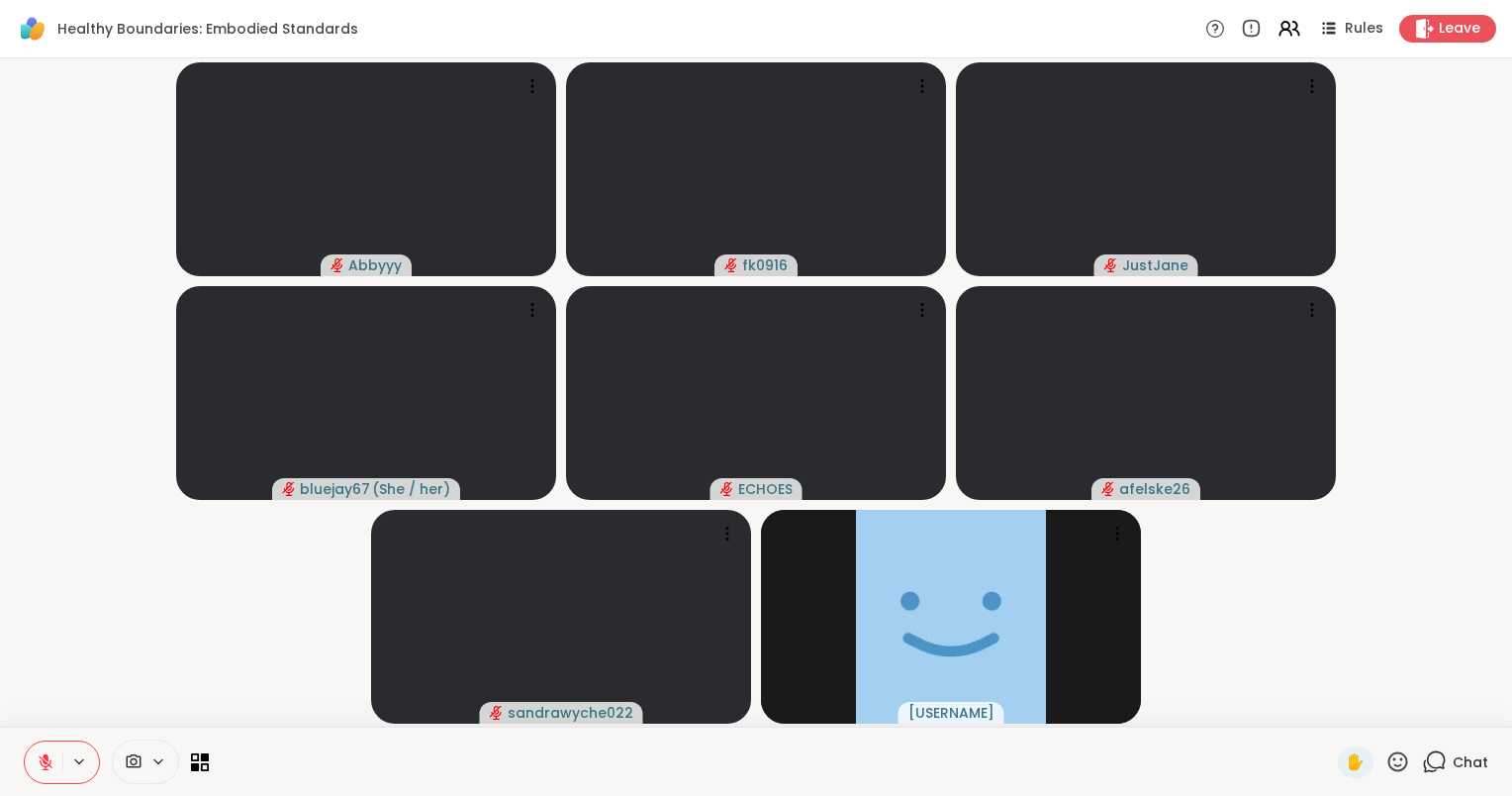 click at bounding box center (773, 761) 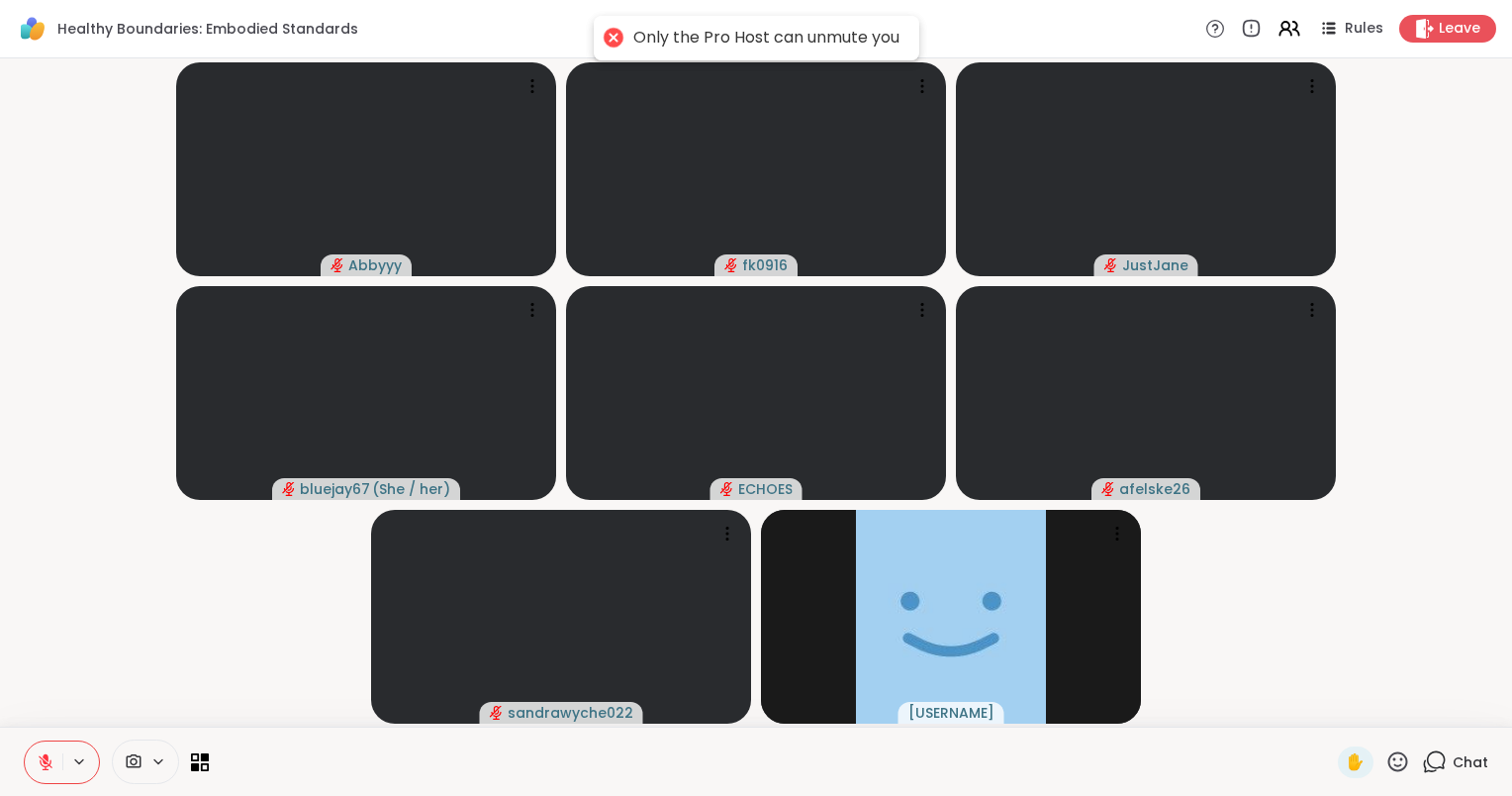 click at bounding box center (44, 762) 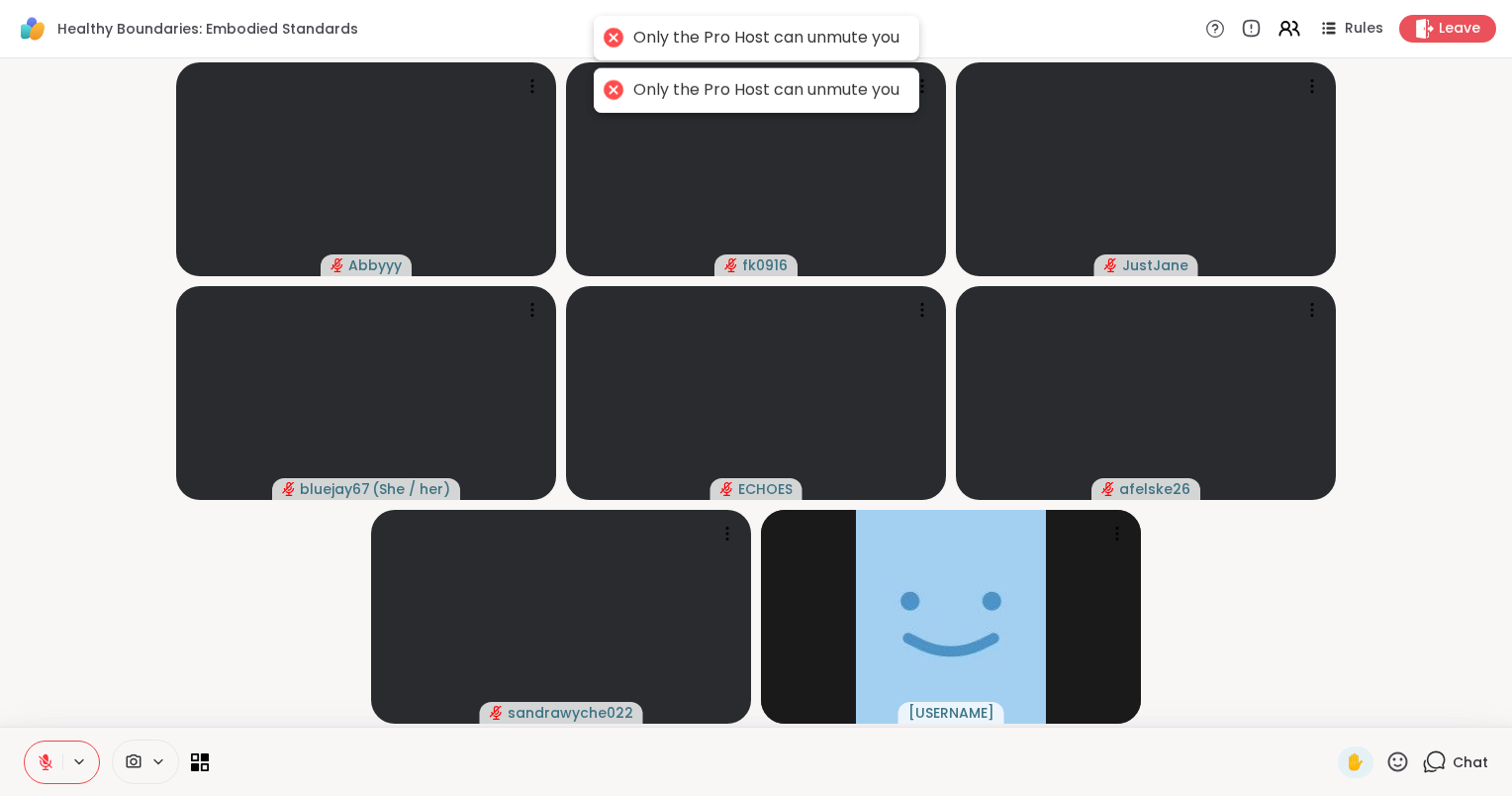 click at bounding box center [44, 762] 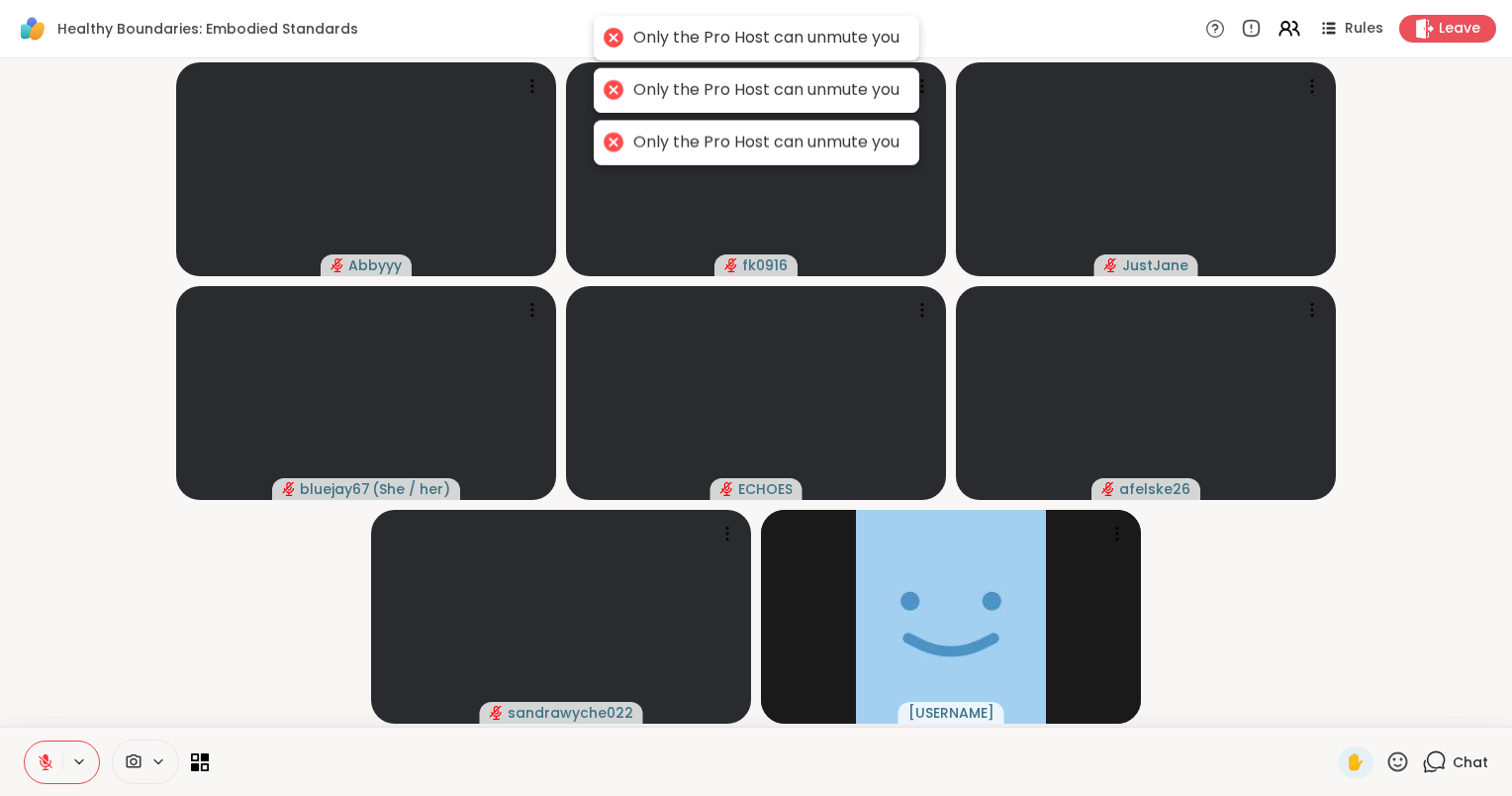 click at bounding box center (44, 762) 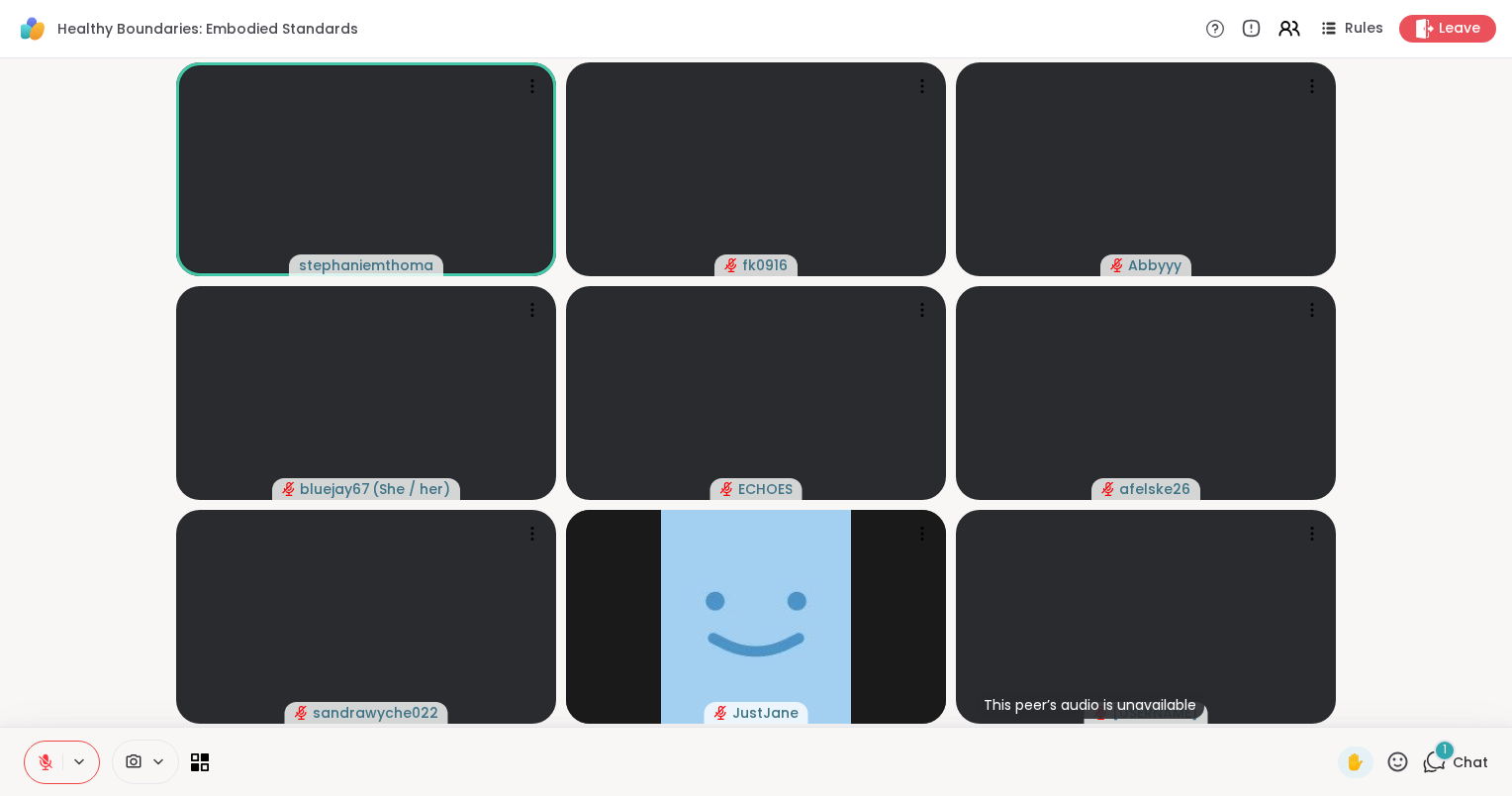 click on "1" at bounding box center [1445, 750] 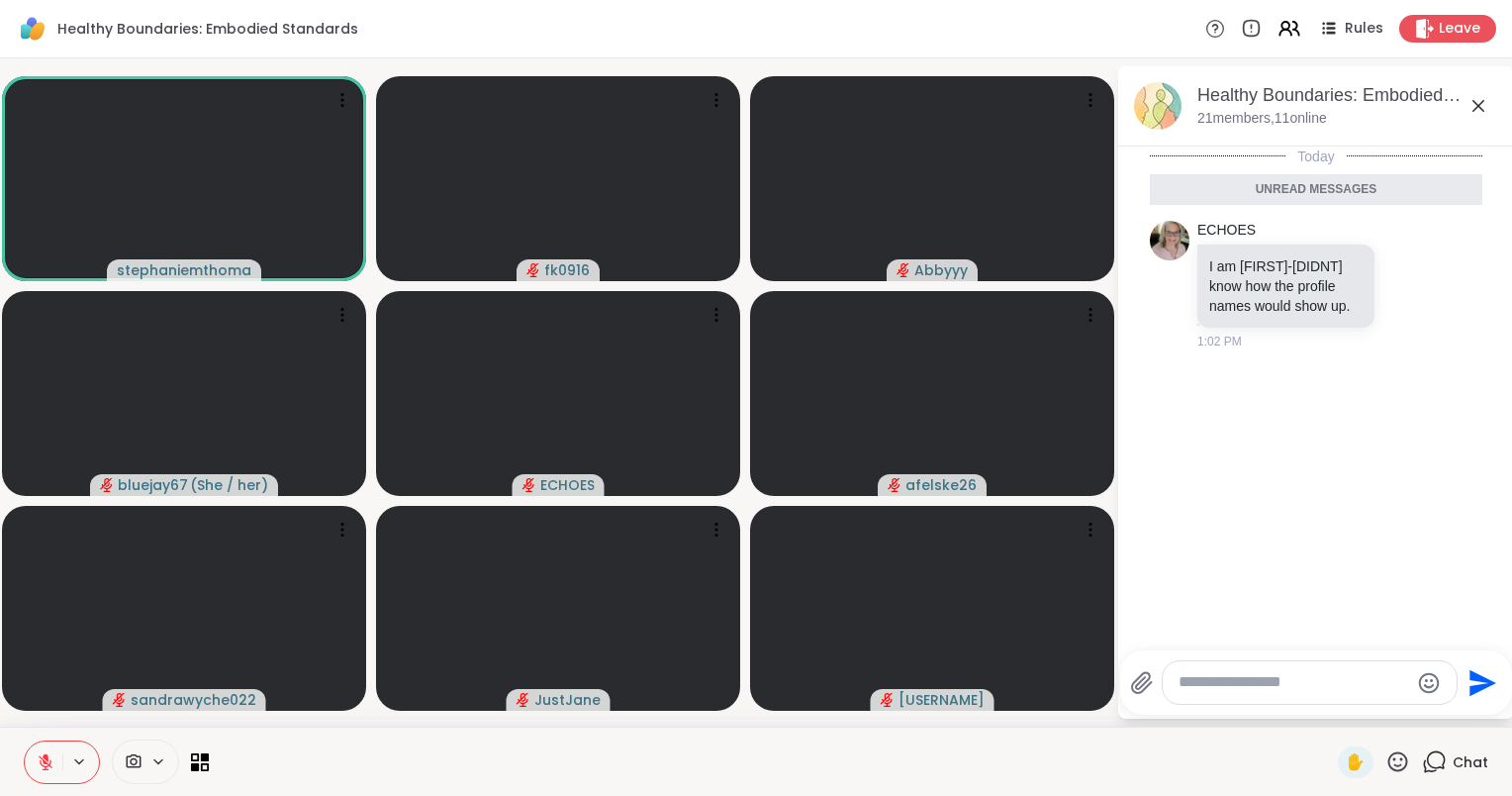 click at bounding box center [1293, 682] 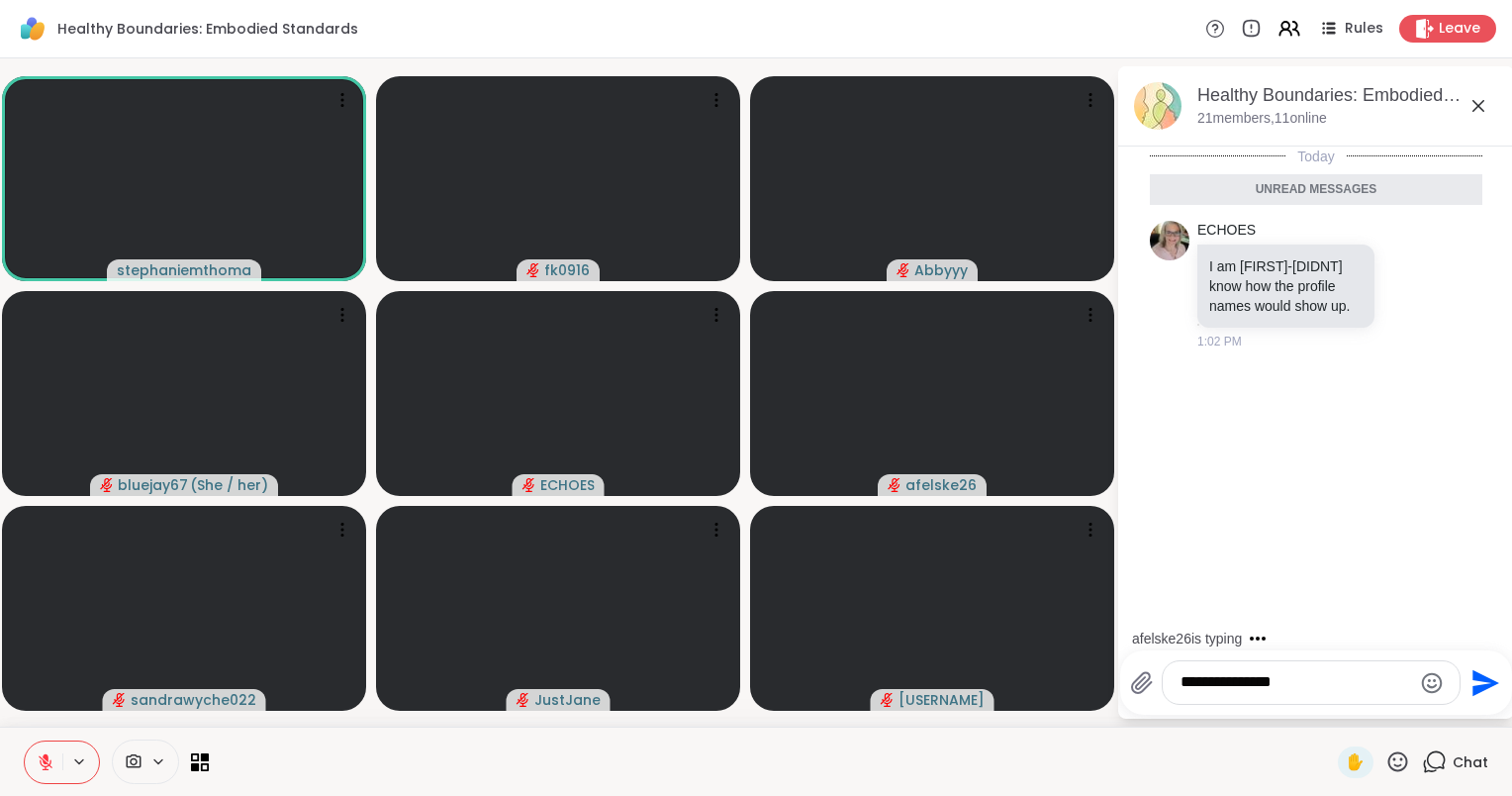 type on "**********" 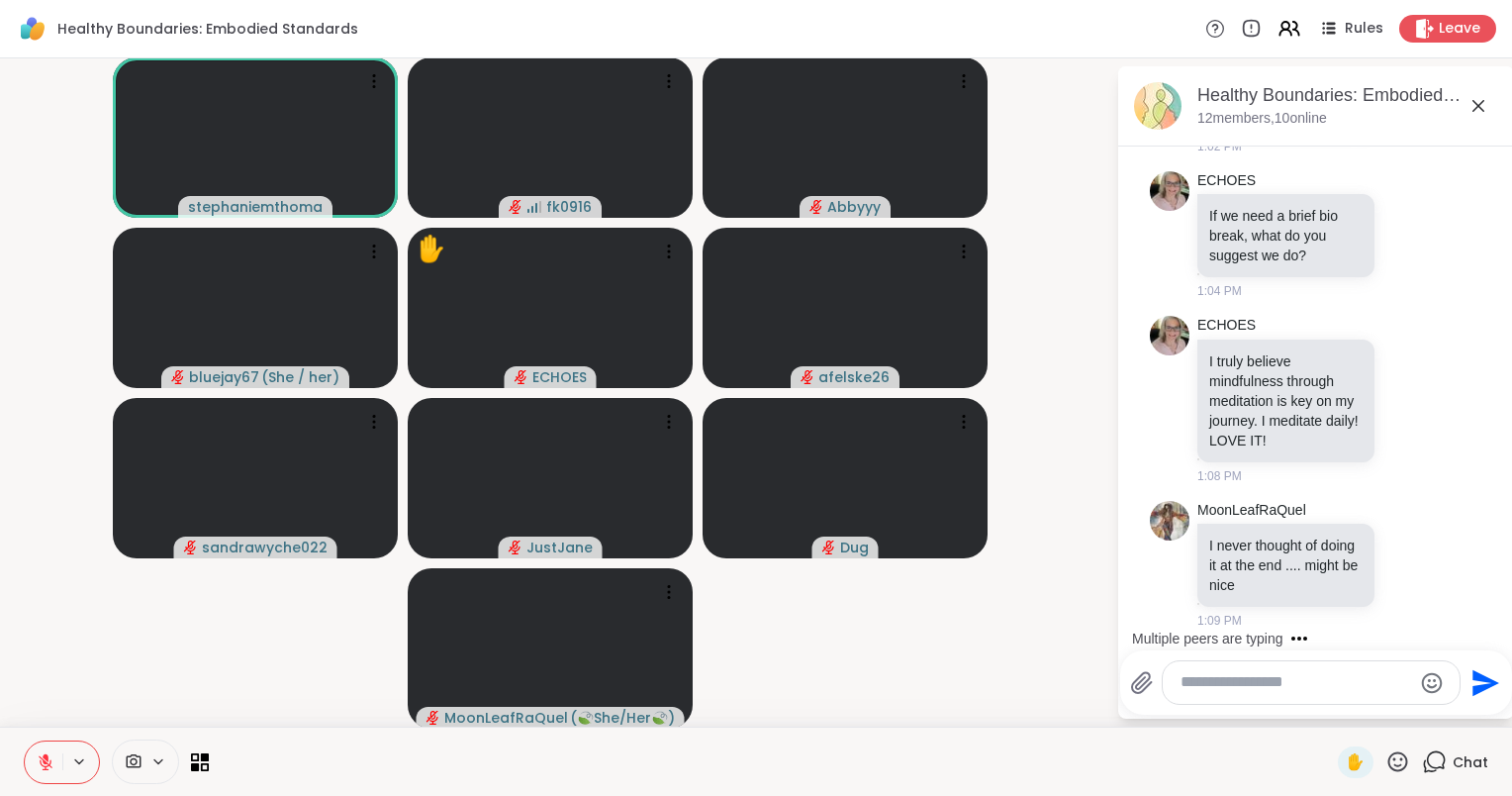 scroll, scrollTop: 558, scrollLeft: 0, axis: vertical 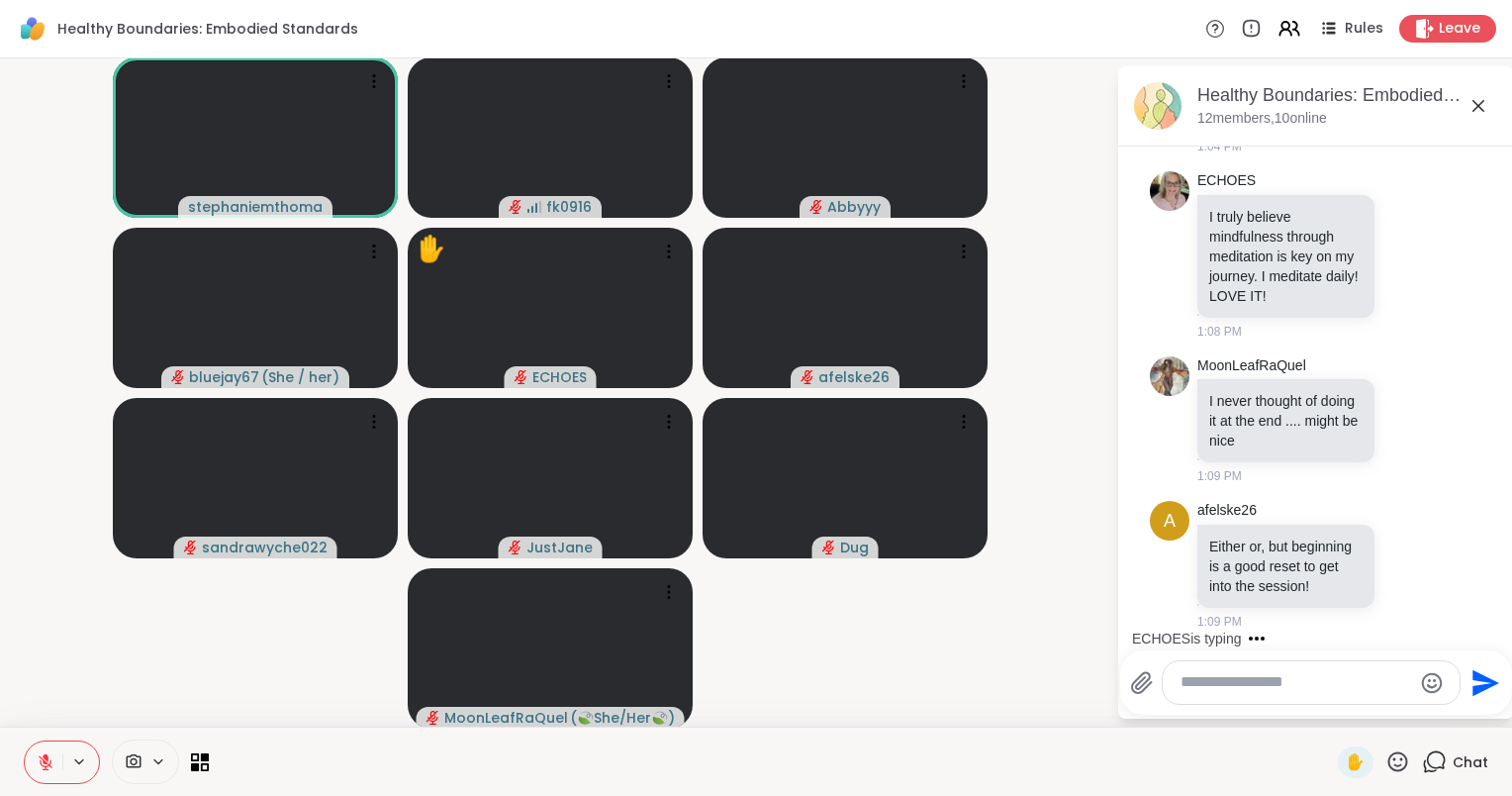 click at bounding box center (1311, 682) 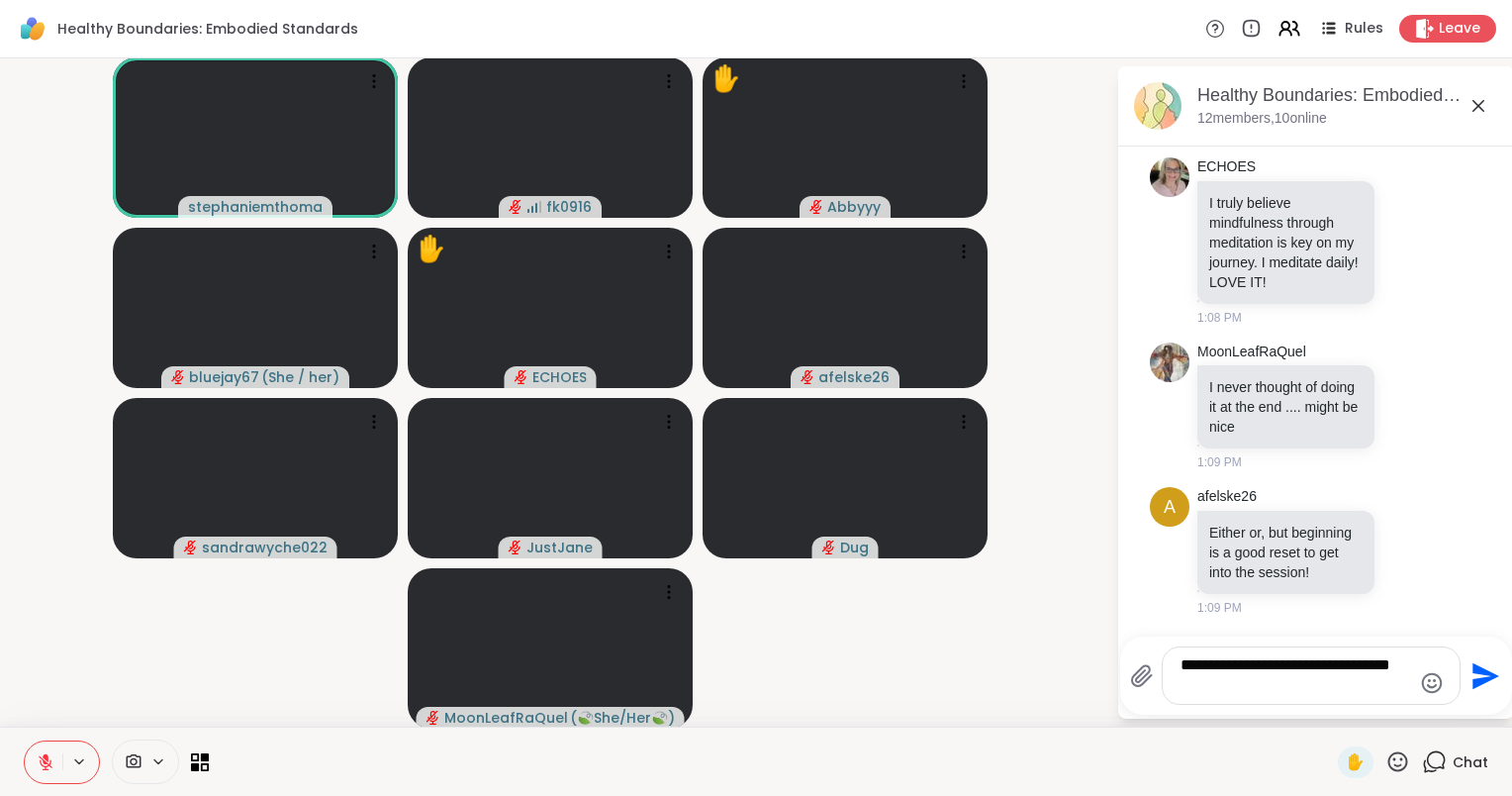 type on "**********" 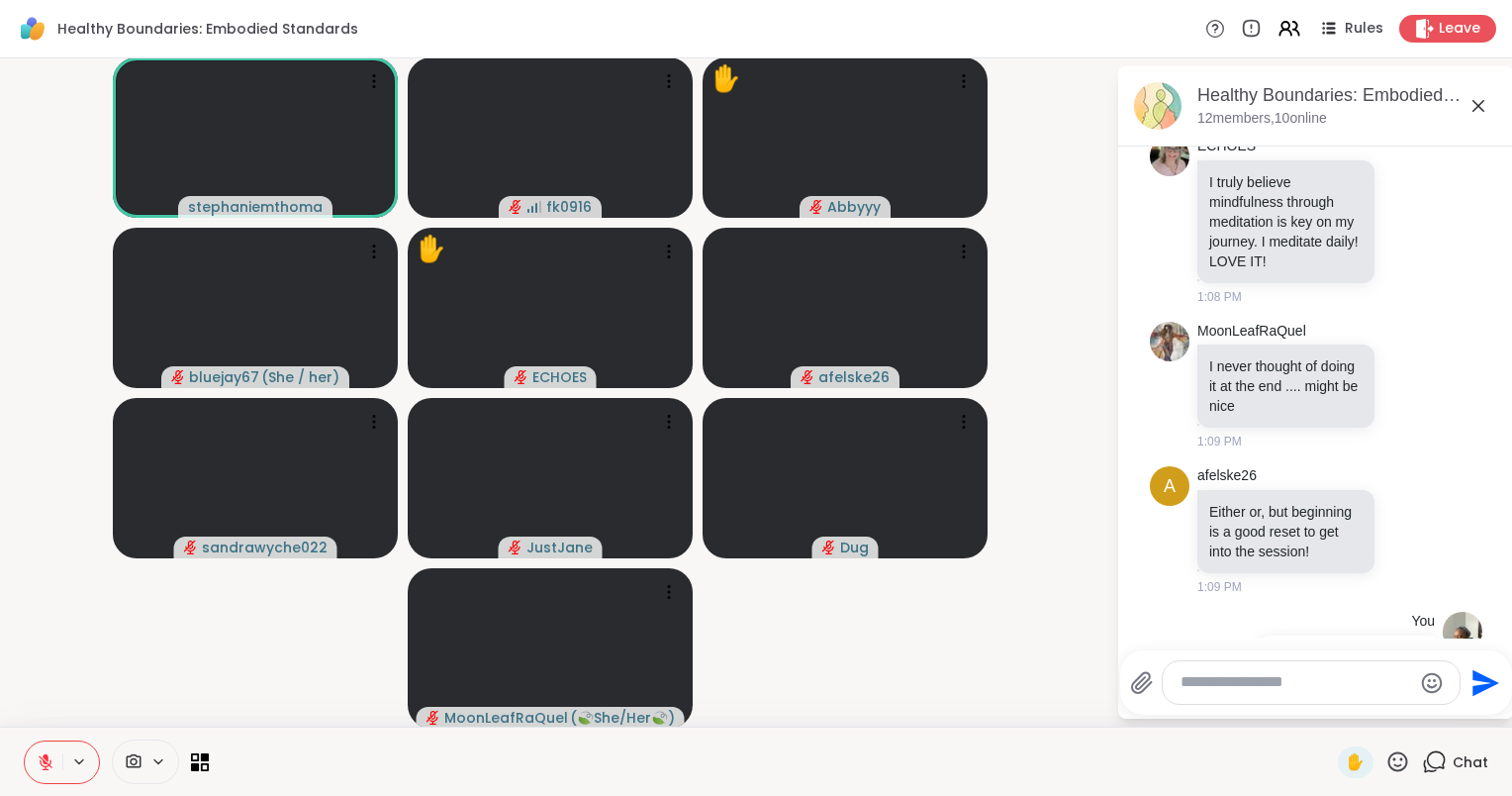 scroll, scrollTop: 684, scrollLeft: 0, axis: vertical 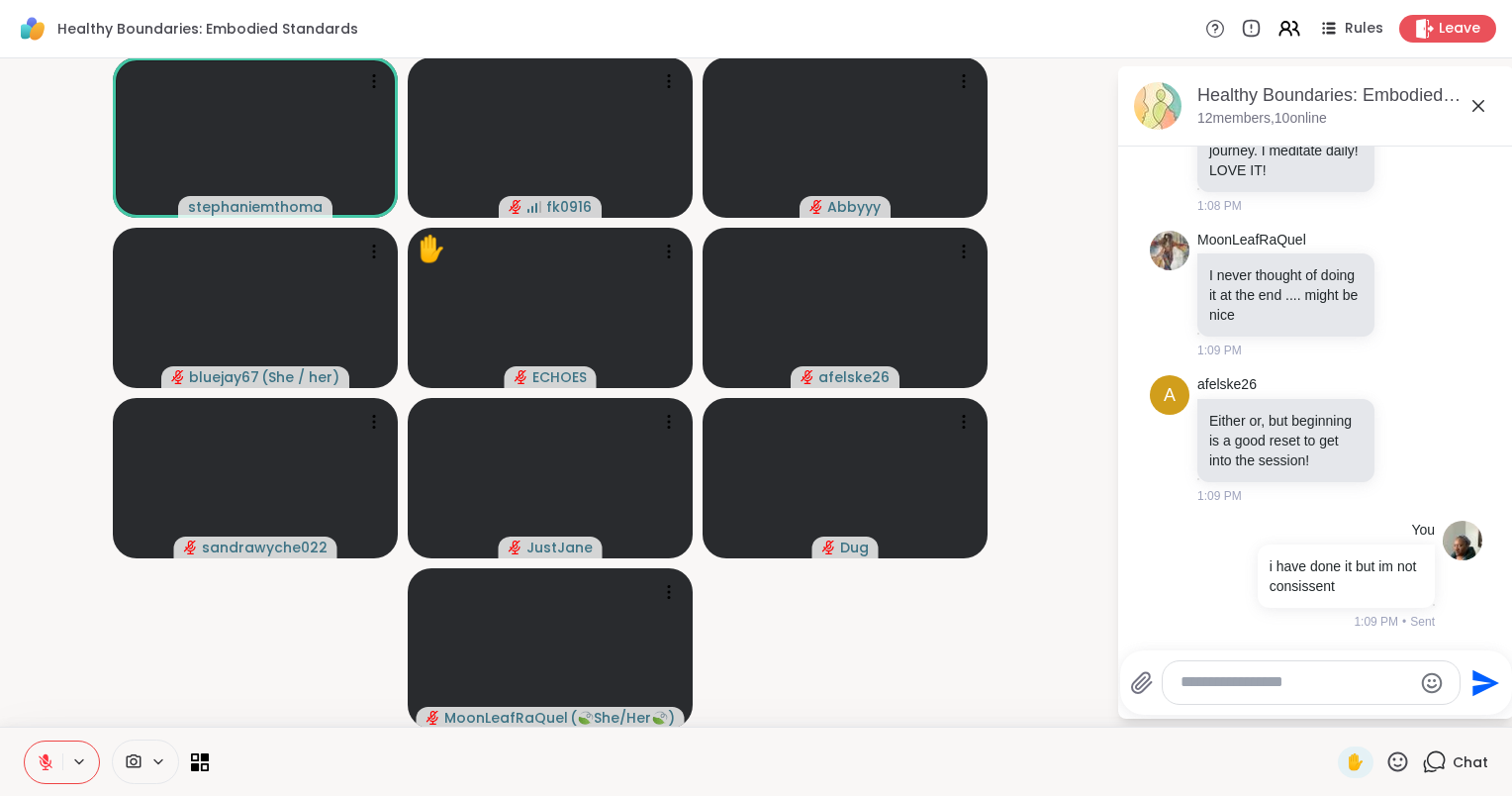 click at bounding box center [1295, 682] 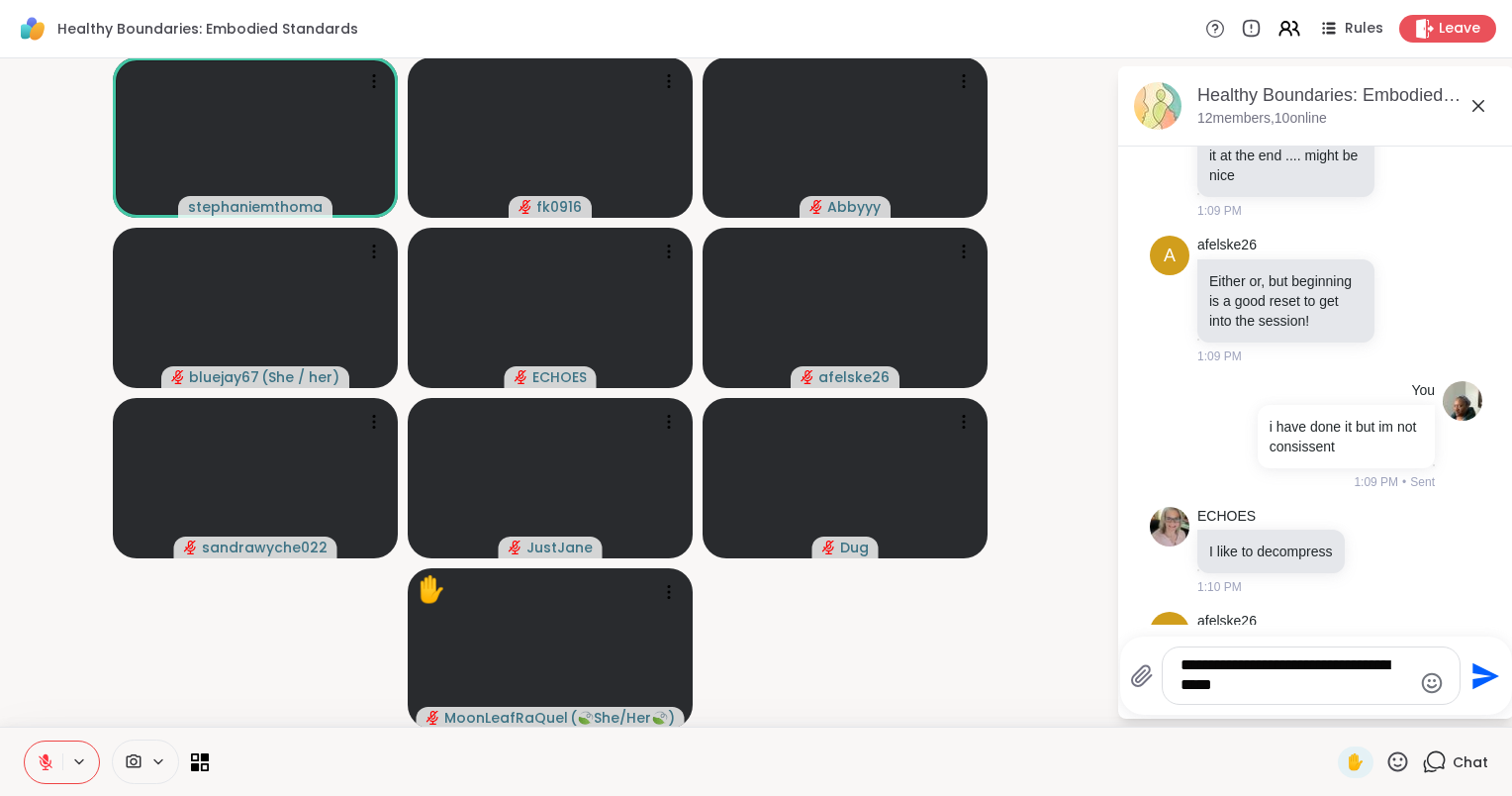 scroll, scrollTop: 908, scrollLeft: 0, axis: vertical 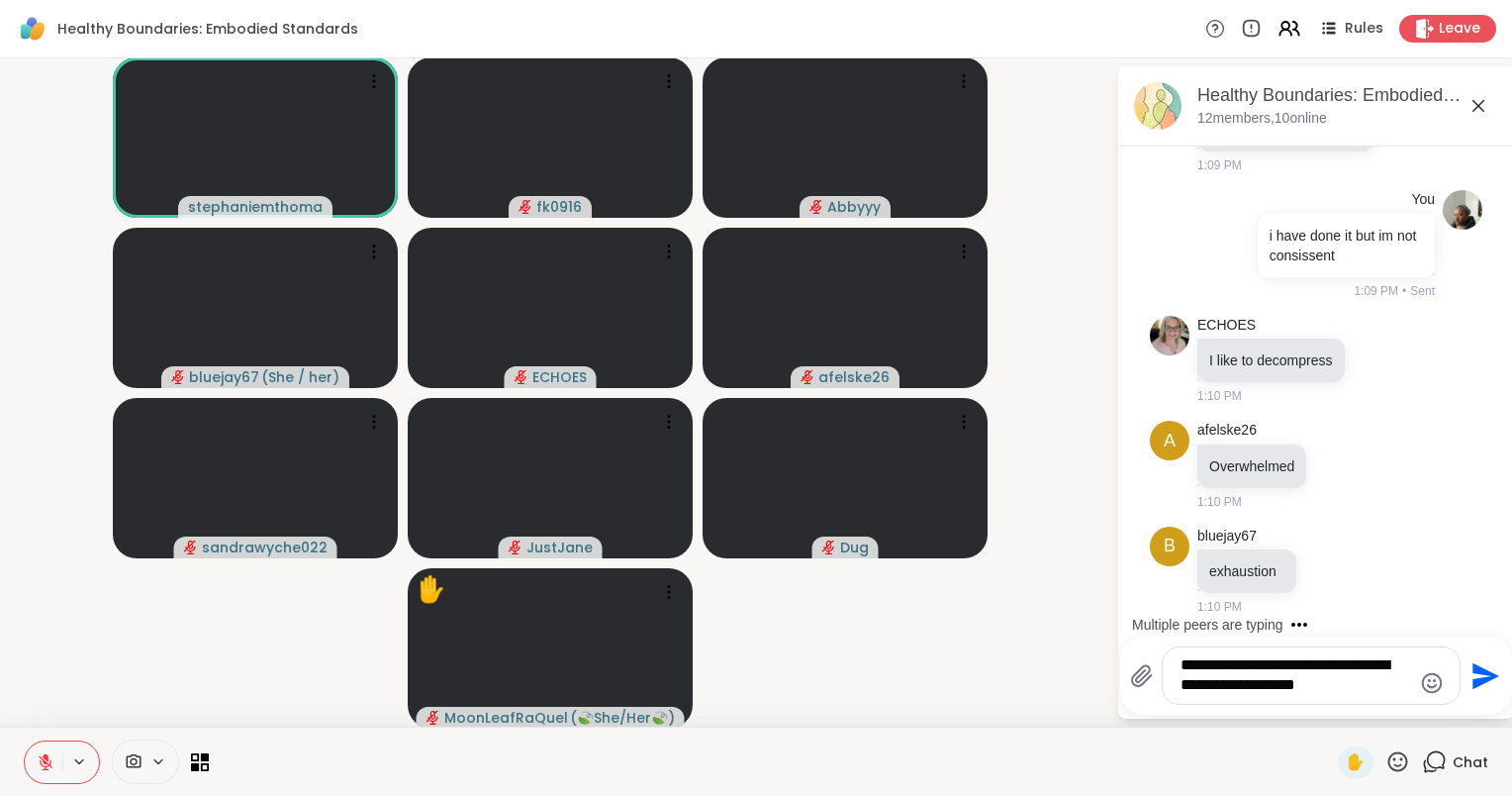 type on "**********" 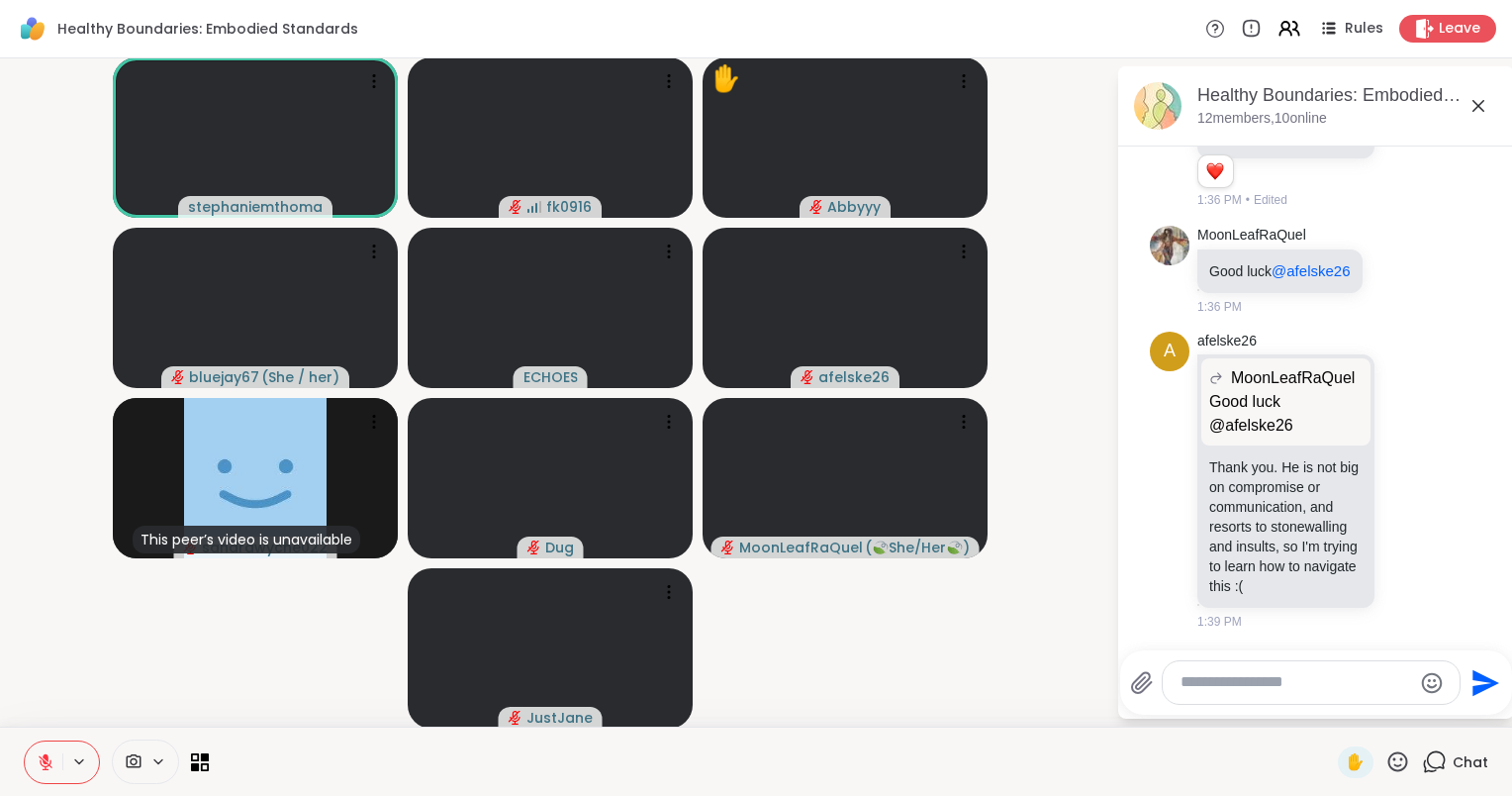 scroll, scrollTop: 4369, scrollLeft: 0, axis: vertical 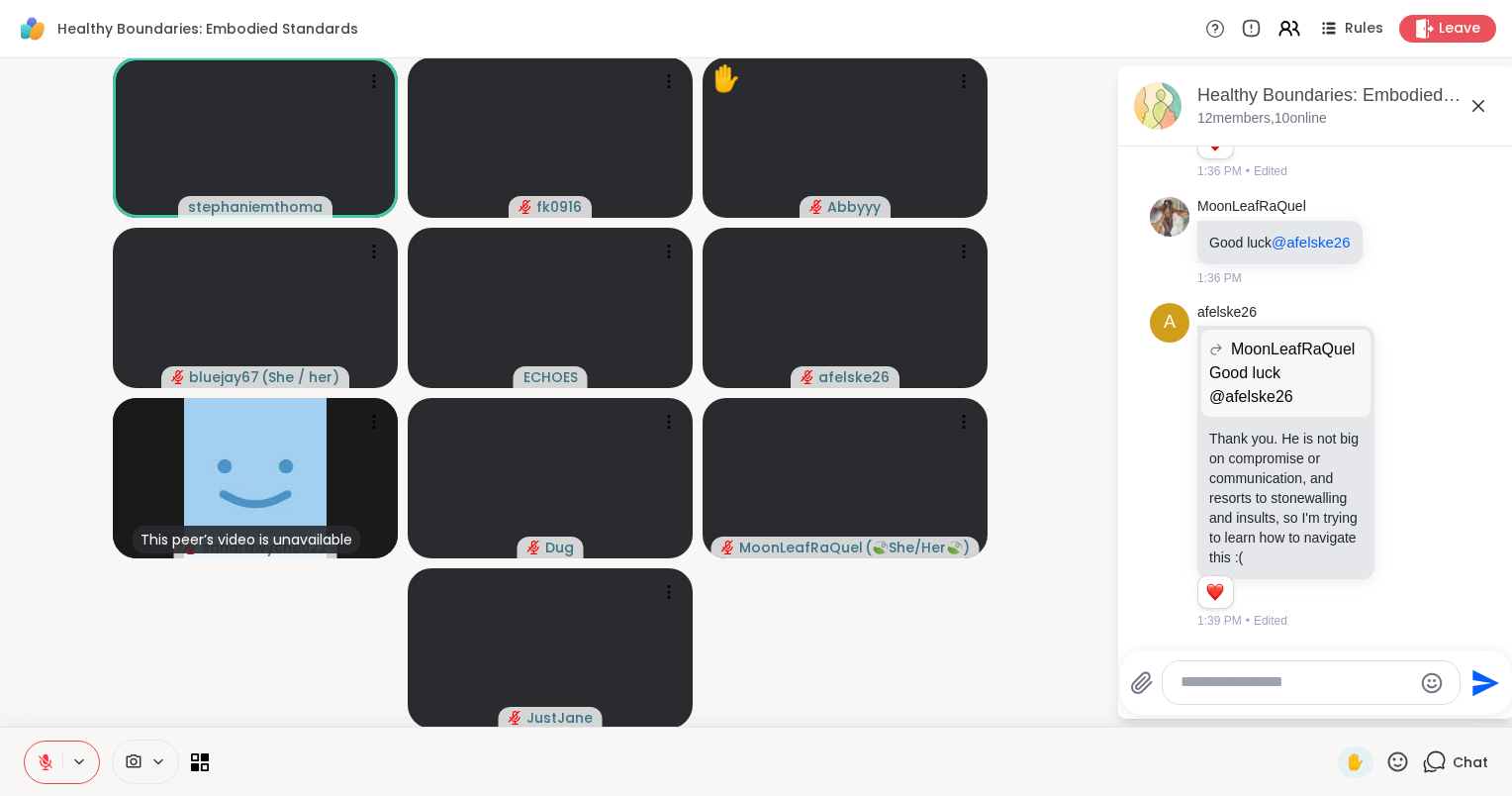 click at bounding box center (1295, 682) 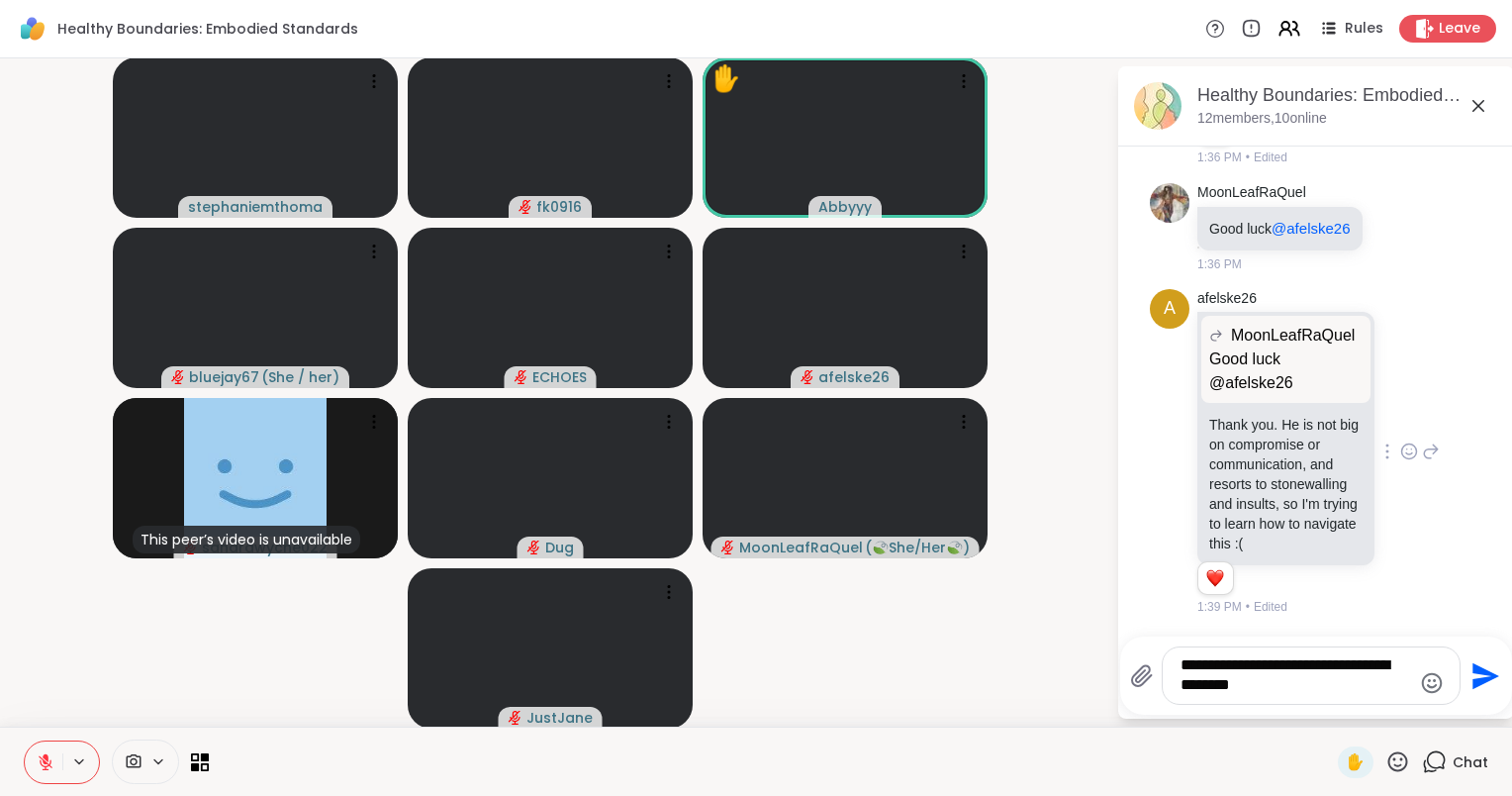 scroll, scrollTop: 4398, scrollLeft: 0, axis: vertical 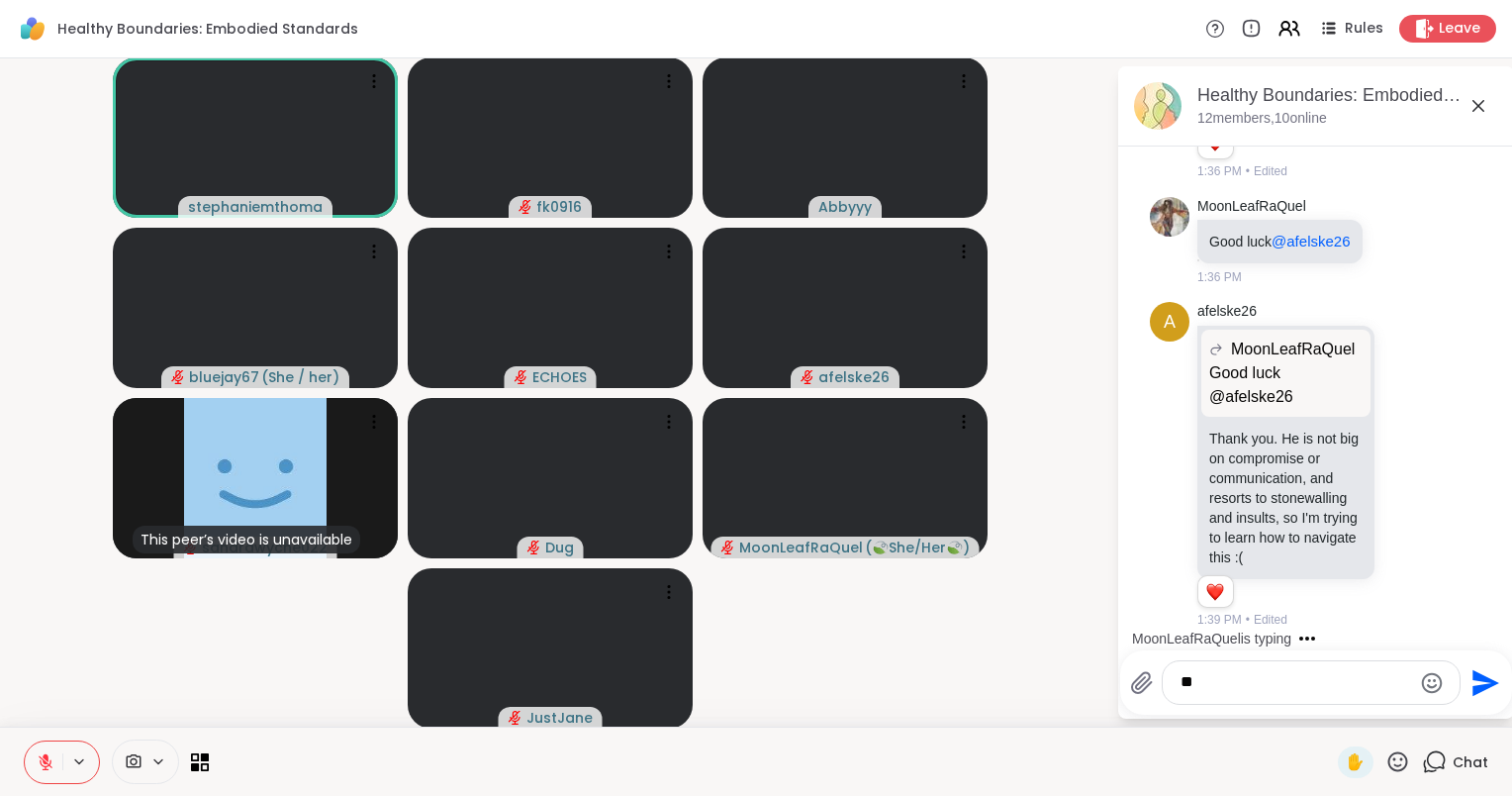 type on "*" 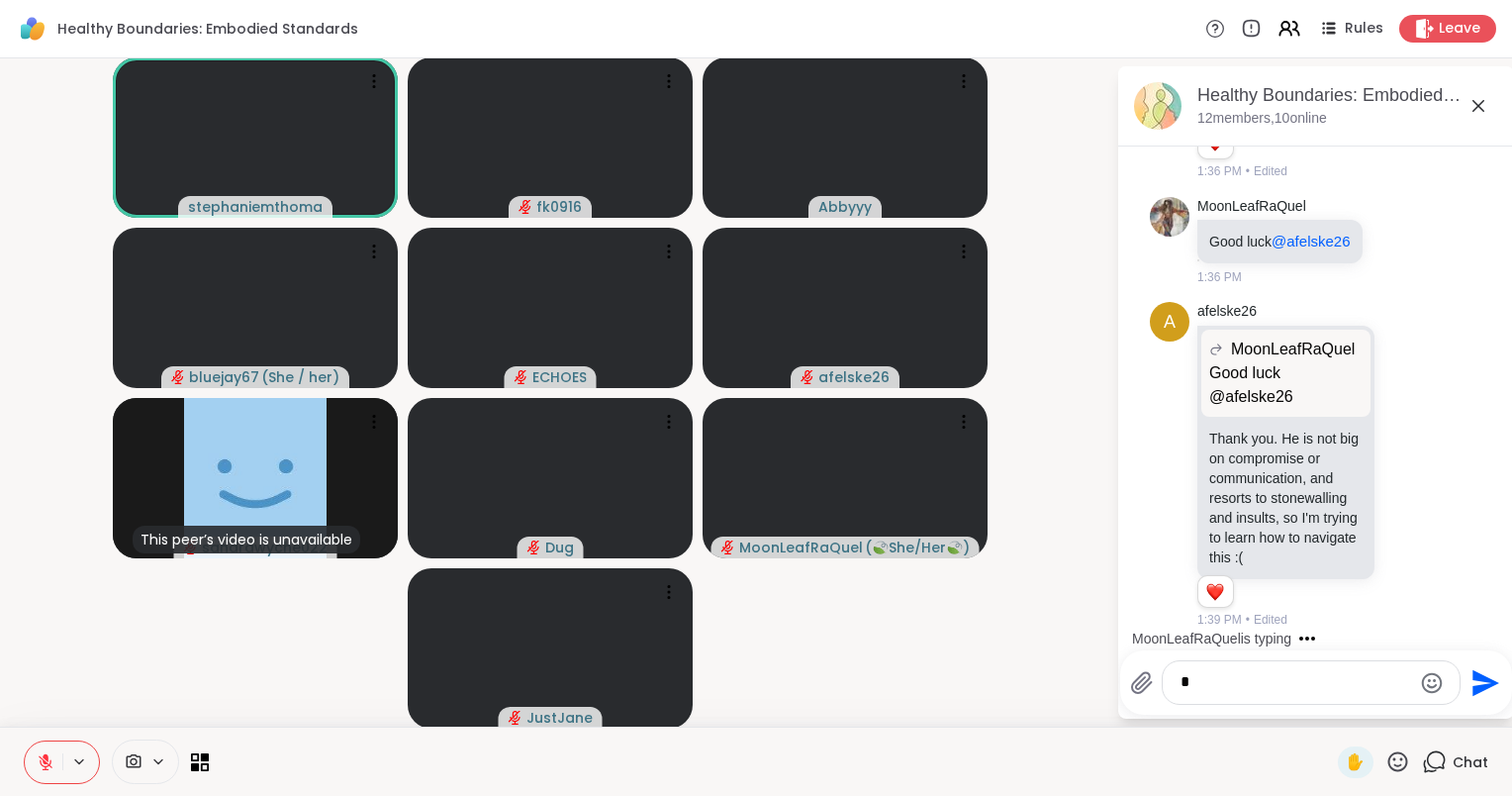 type 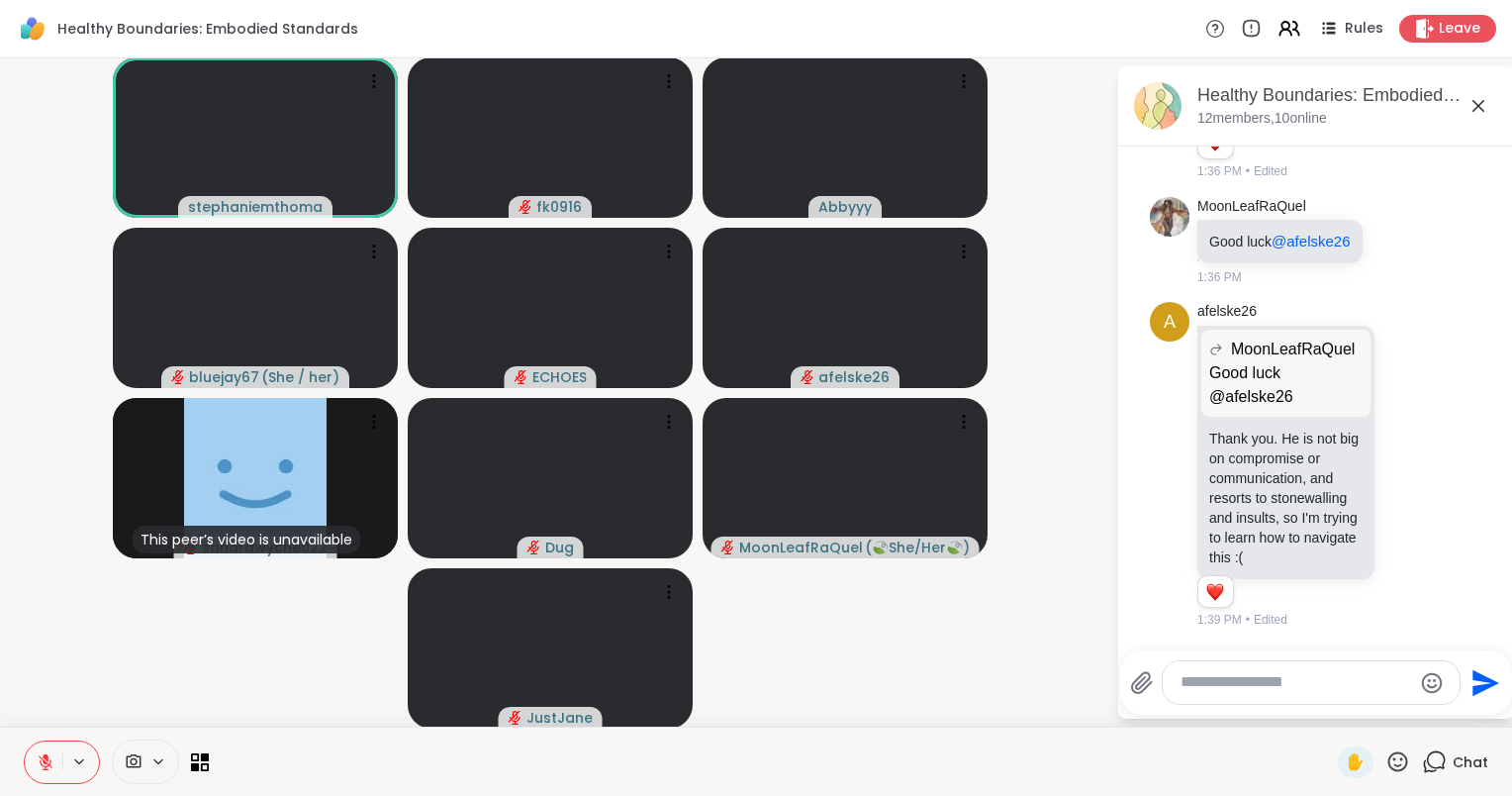 scroll, scrollTop: 4958, scrollLeft: 0, axis: vertical 